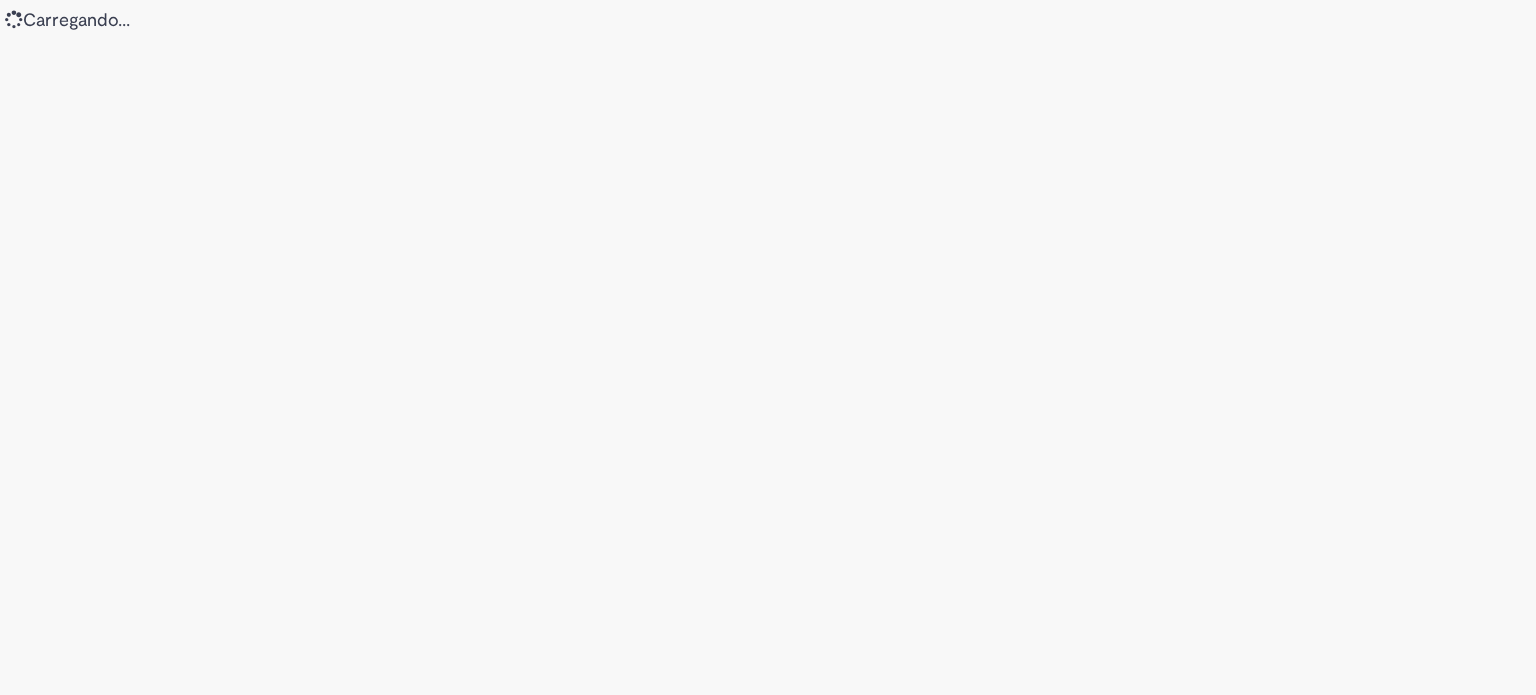 scroll, scrollTop: 0, scrollLeft: 0, axis: both 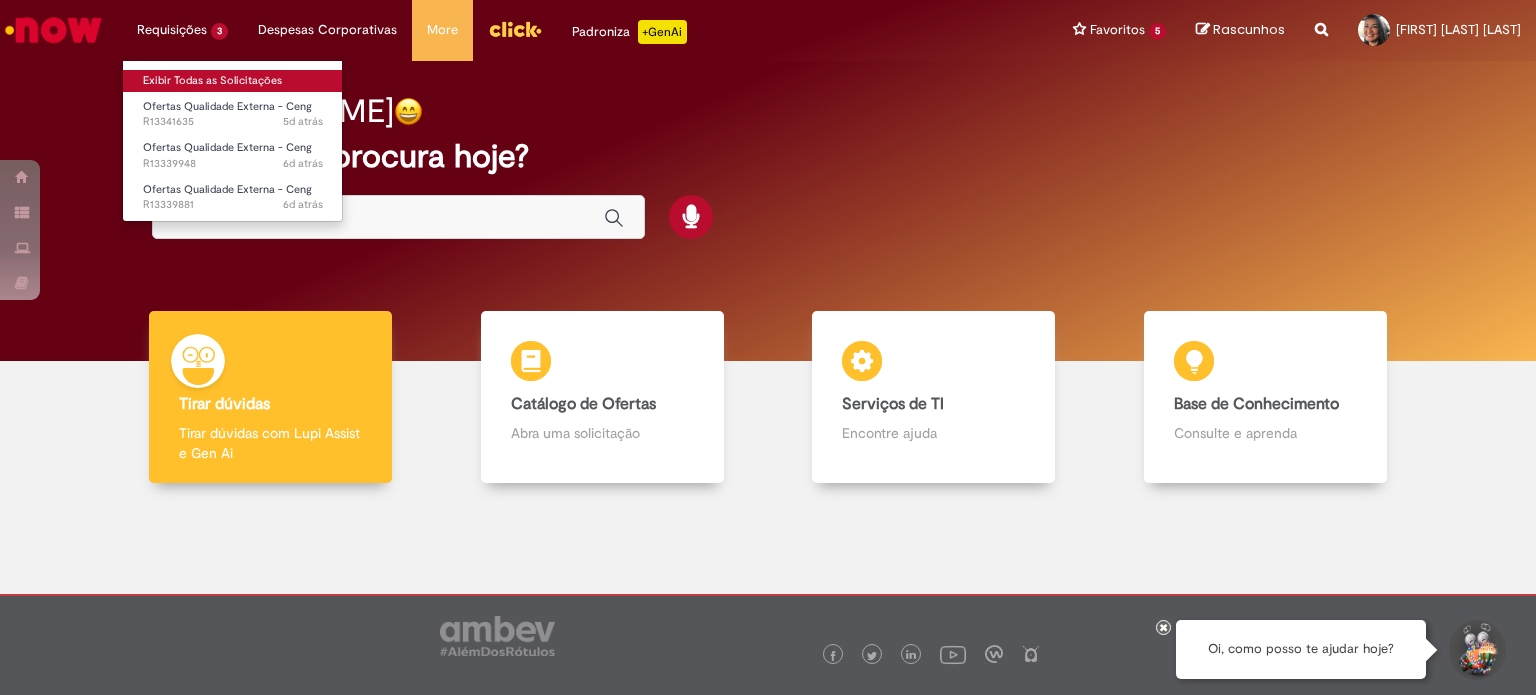 click on "Exibir Todas as Solicitações" at bounding box center [233, 81] 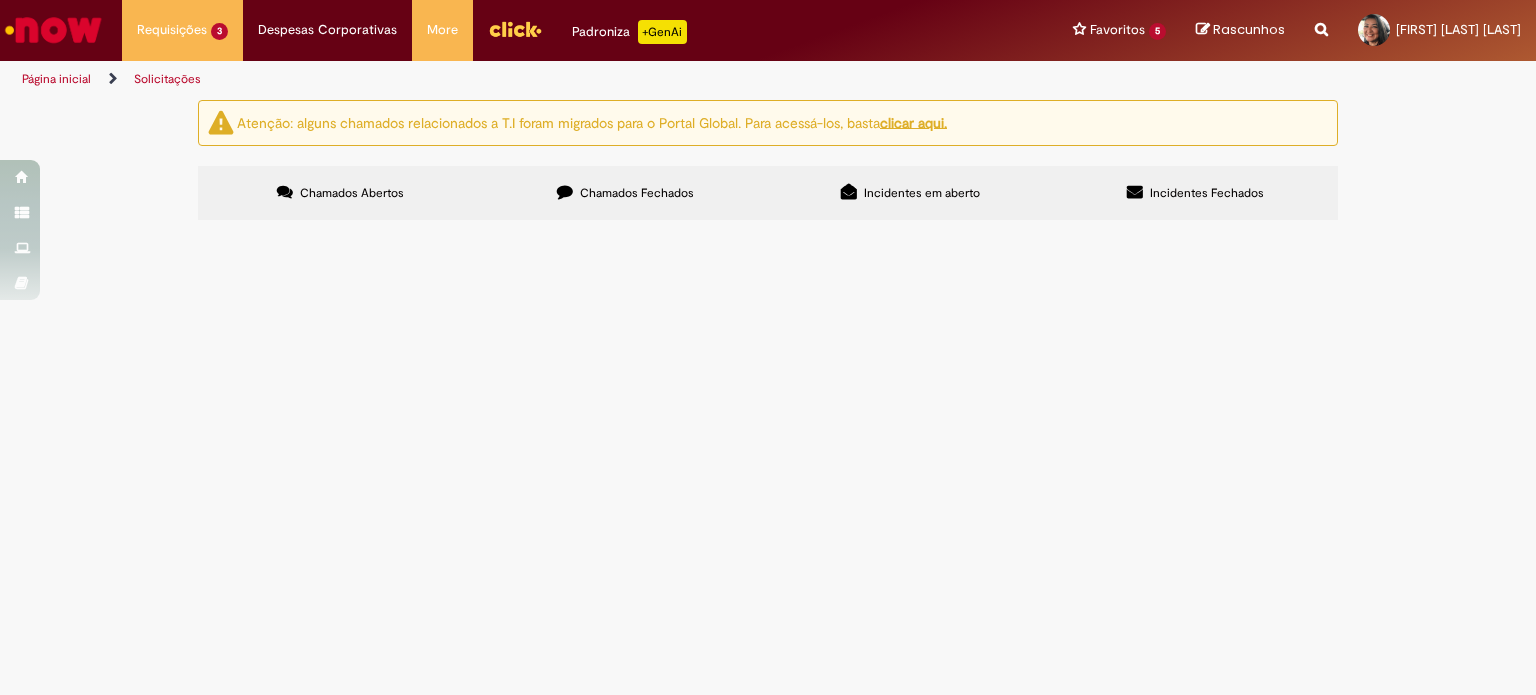 click on "Bom dia! SAC 441601 solicito dados do consumidor para contato e investigação onde o mesmo alega ter comprado 80 amostras e todas mal cheias" at bounding box center (0, 0) 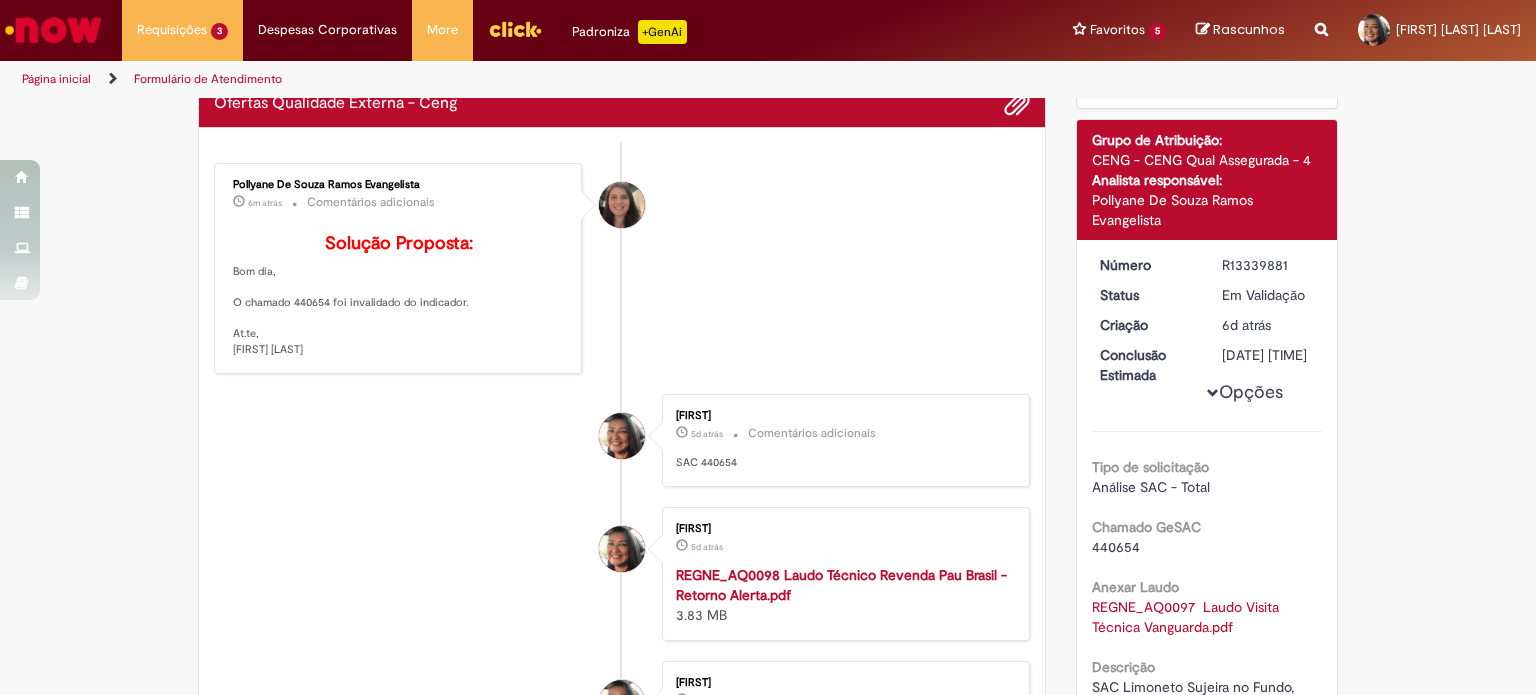 scroll, scrollTop: 124, scrollLeft: 0, axis: vertical 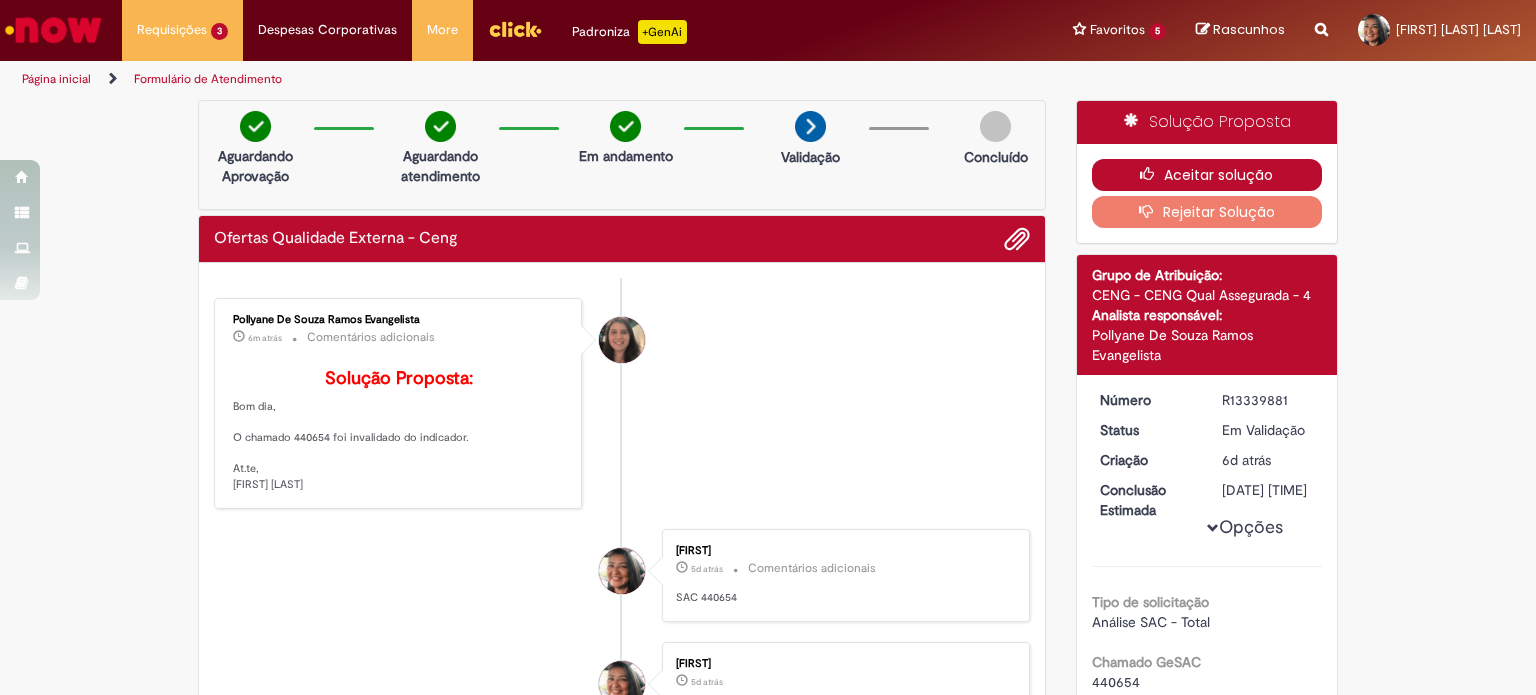 click on "Aceitar solução" at bounding box center (1207, 175) 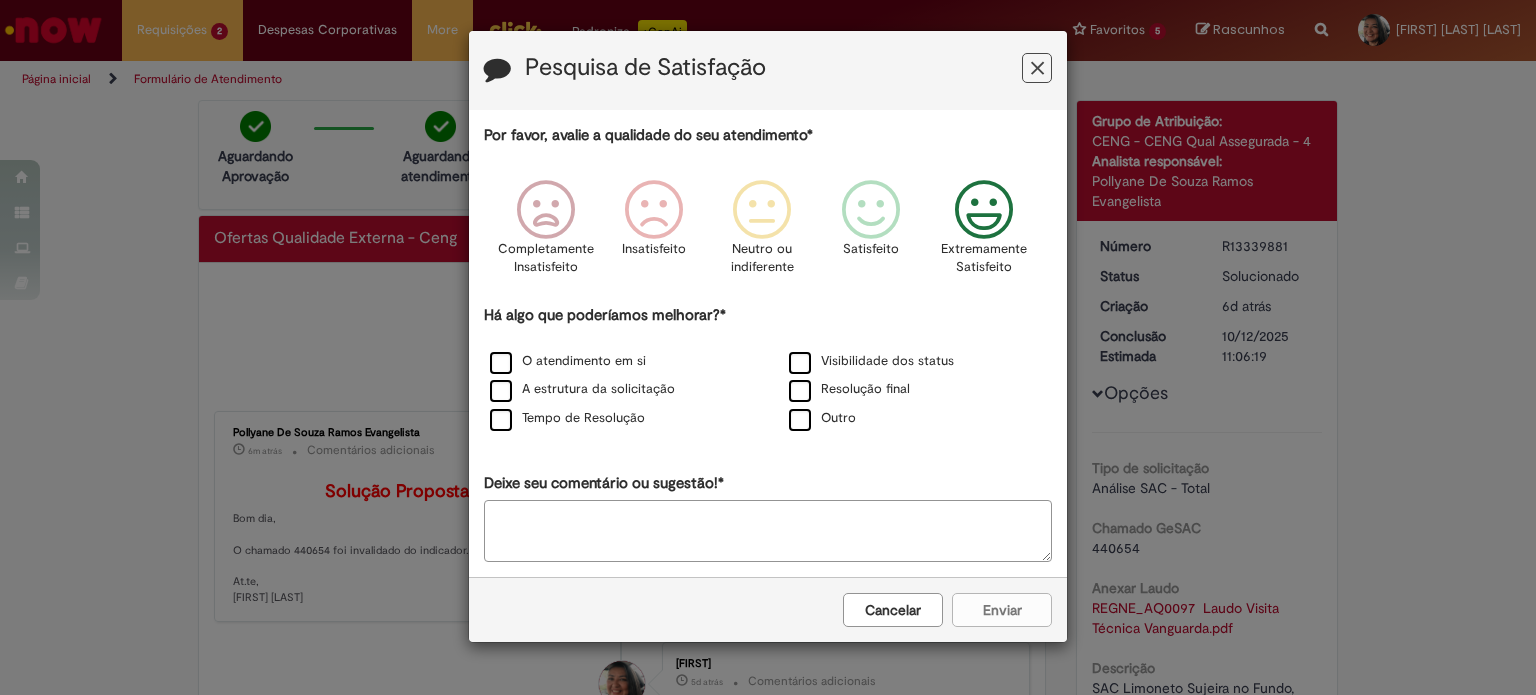 click at bounding box center [984, 210] 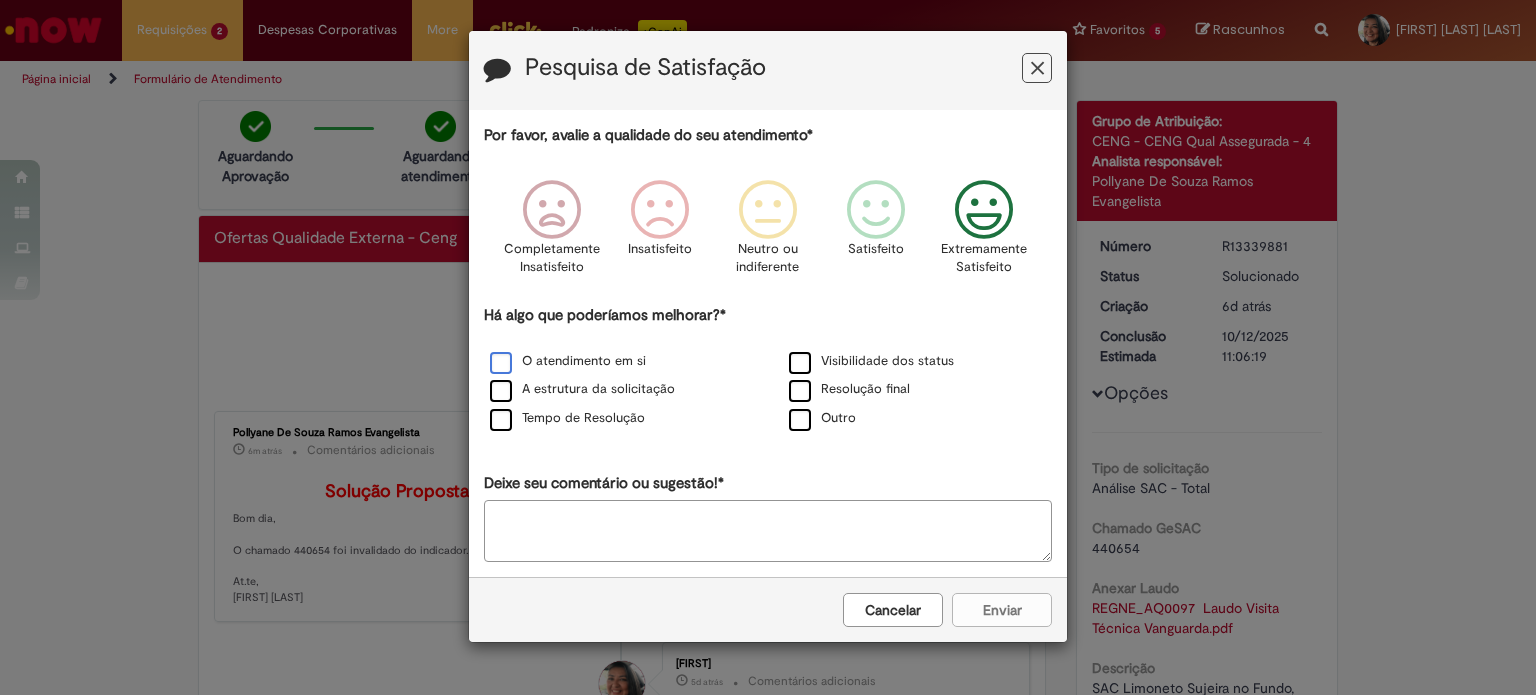 click on "O atendimento em si" at bounding box center [568, 361] 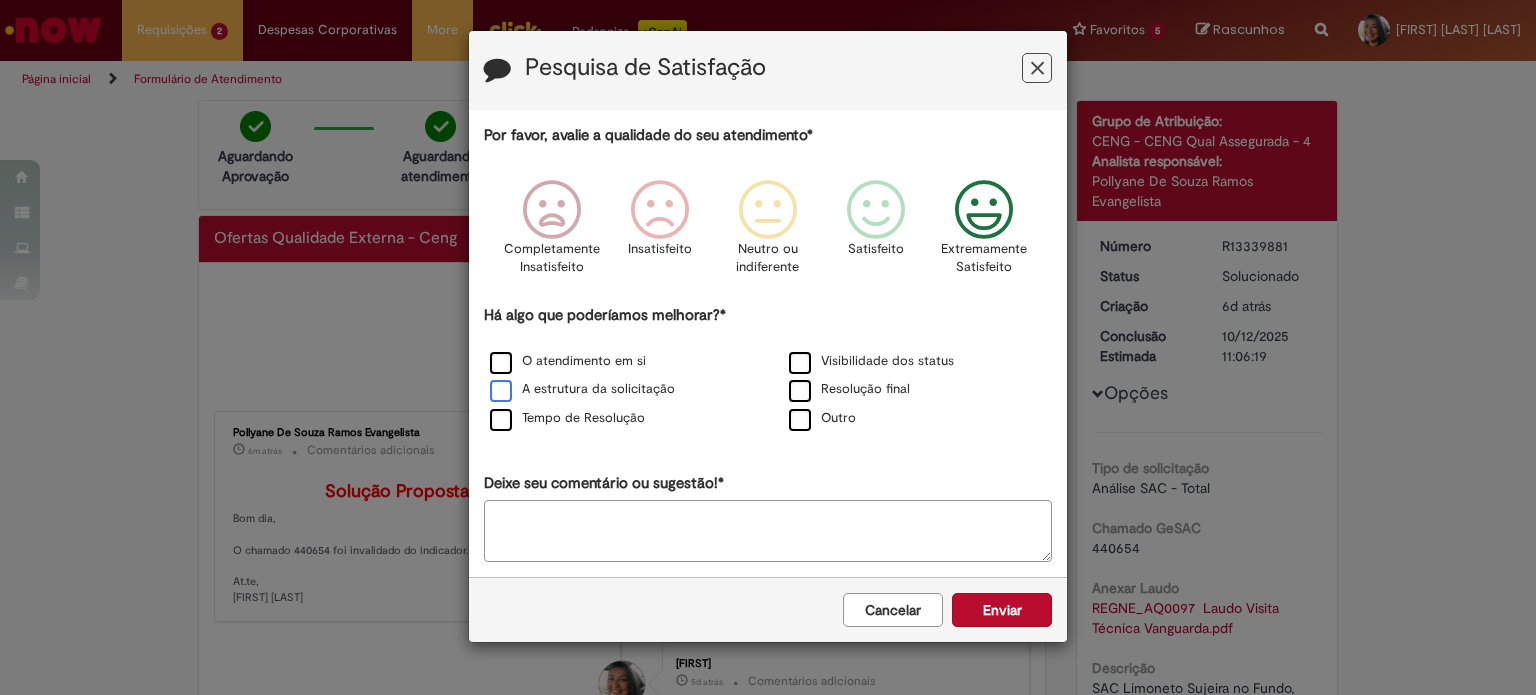 click on "A estrutura da solicitação" at bounding box center (582, 389) 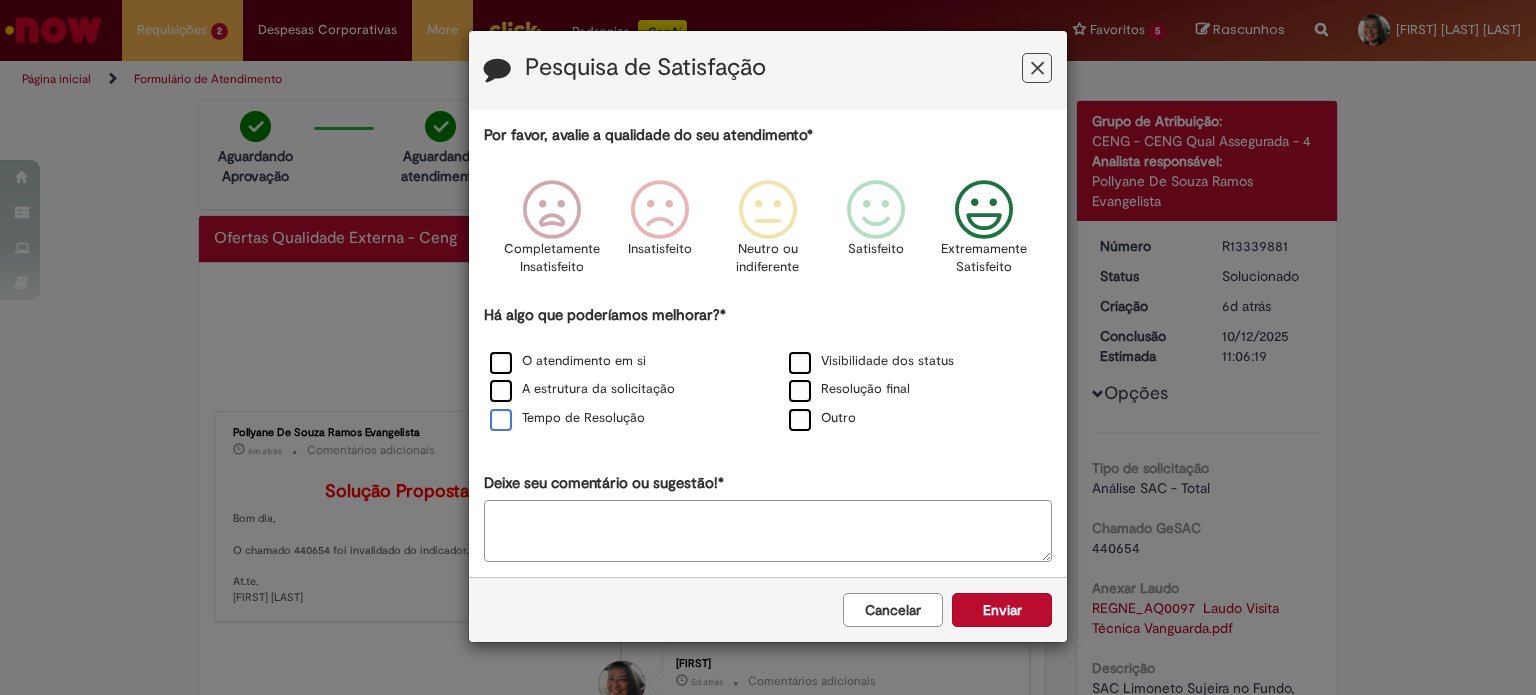 click on "Tempo de Resolução" at bounding box center (567, 418) 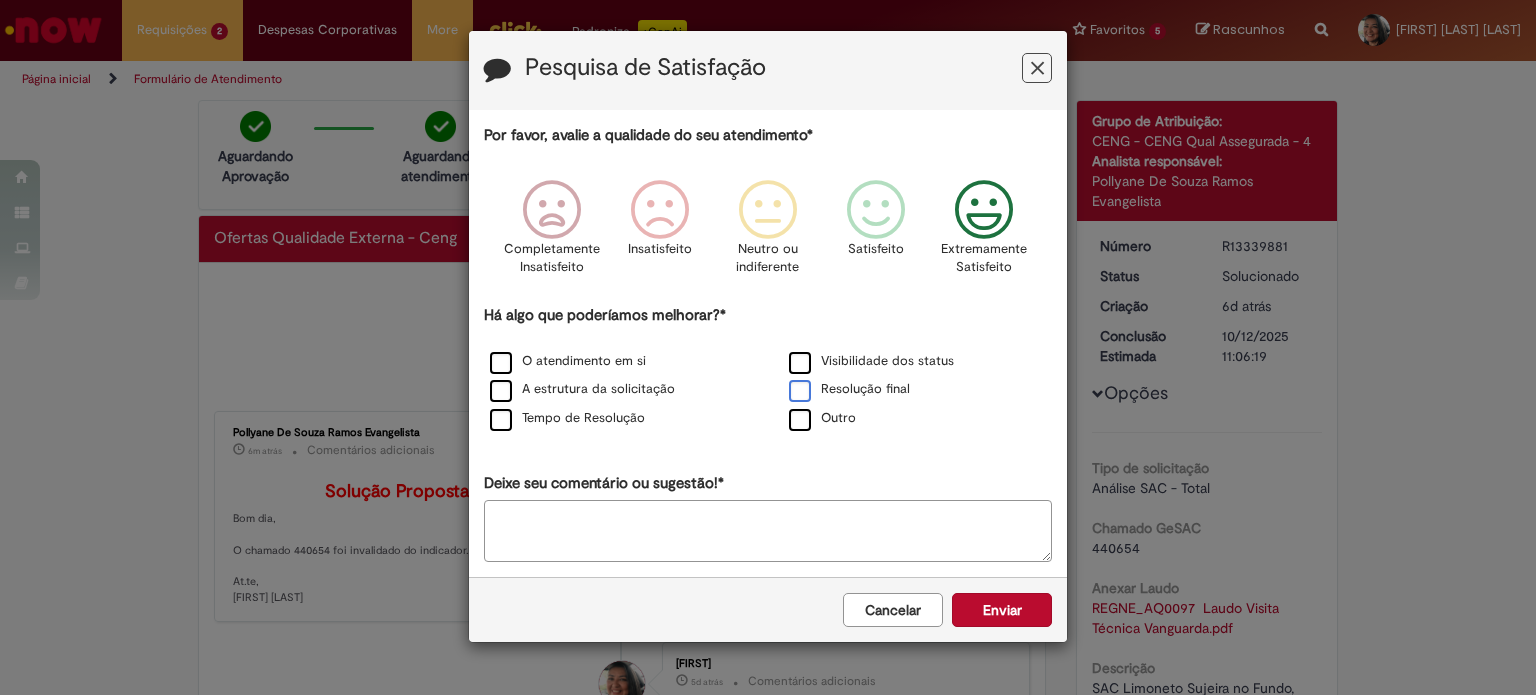 click on "Resolução final" at bounding box center [917, 390] 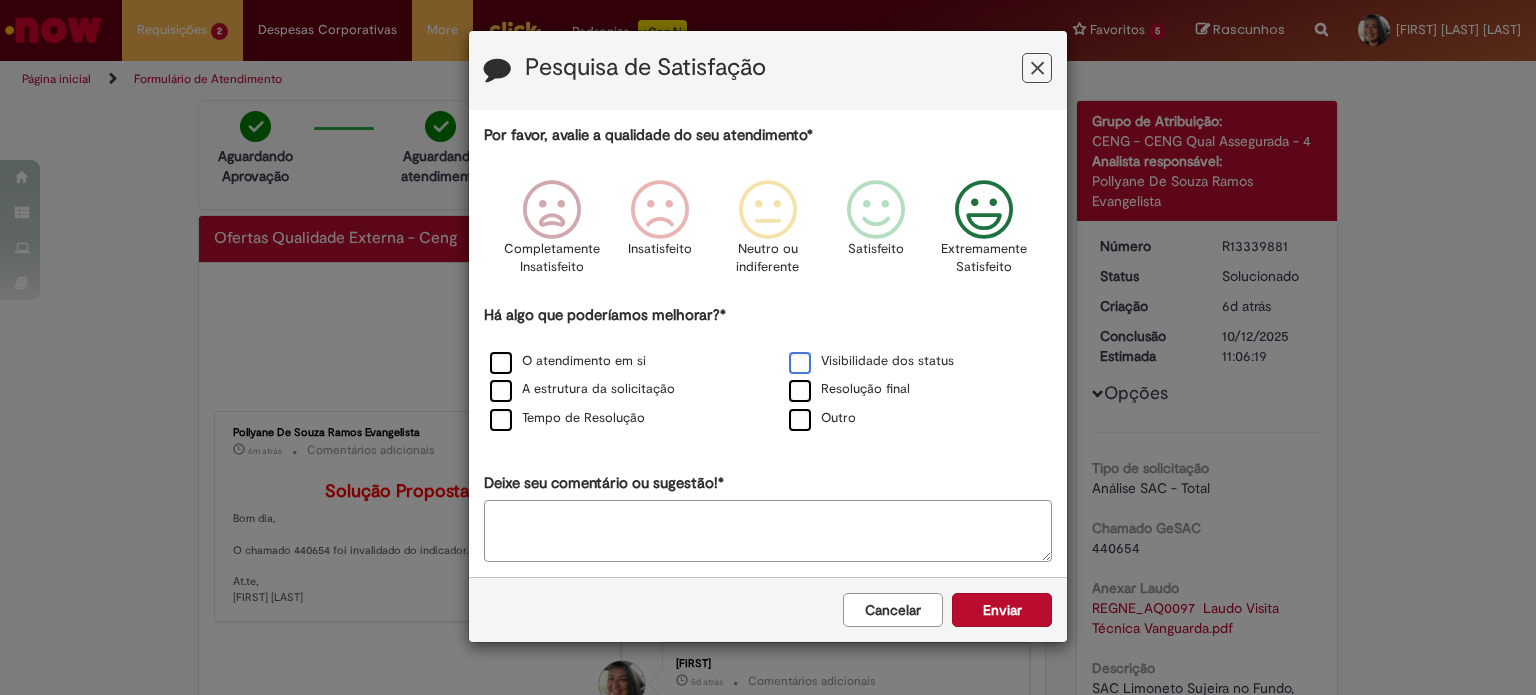 click on "Visibilidade dos status" at bounding box center [871, 361] 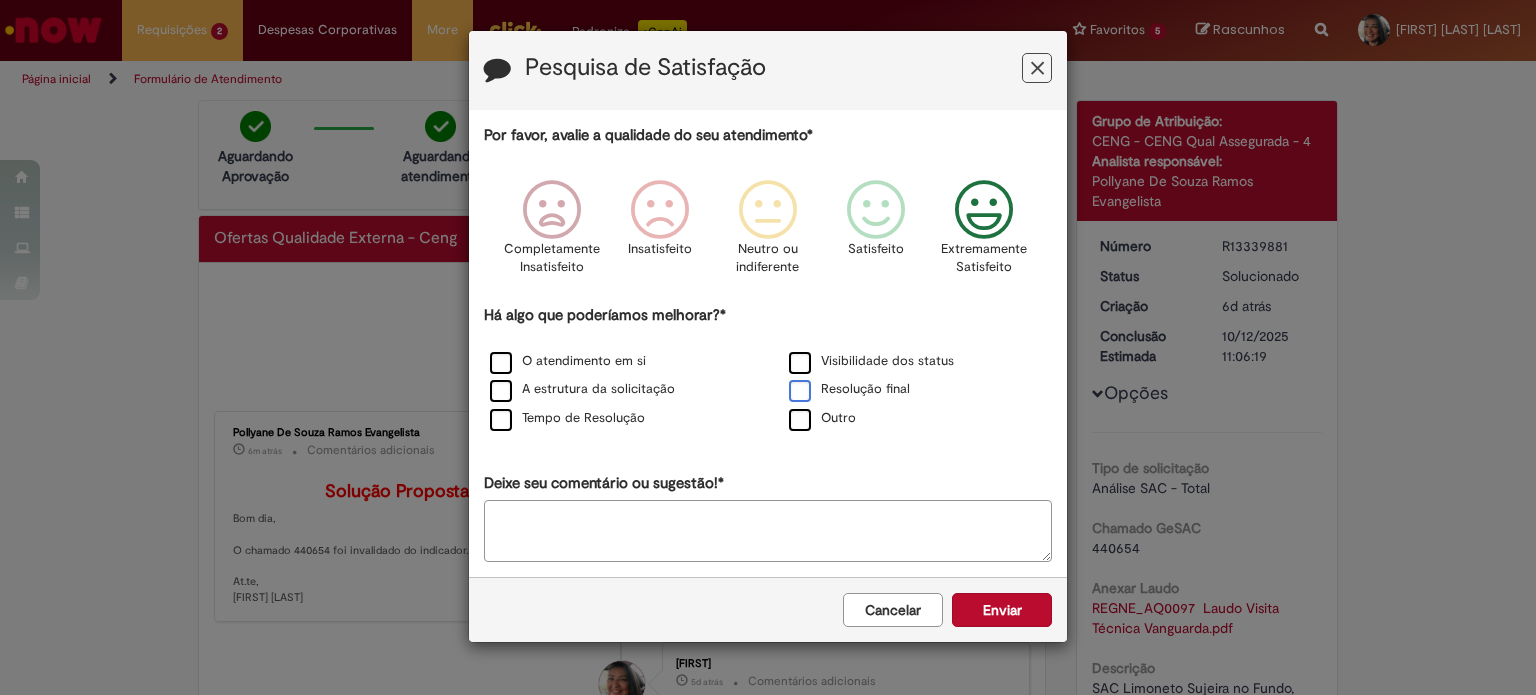 click on "Resolução final" at bounding box center [849, 389] 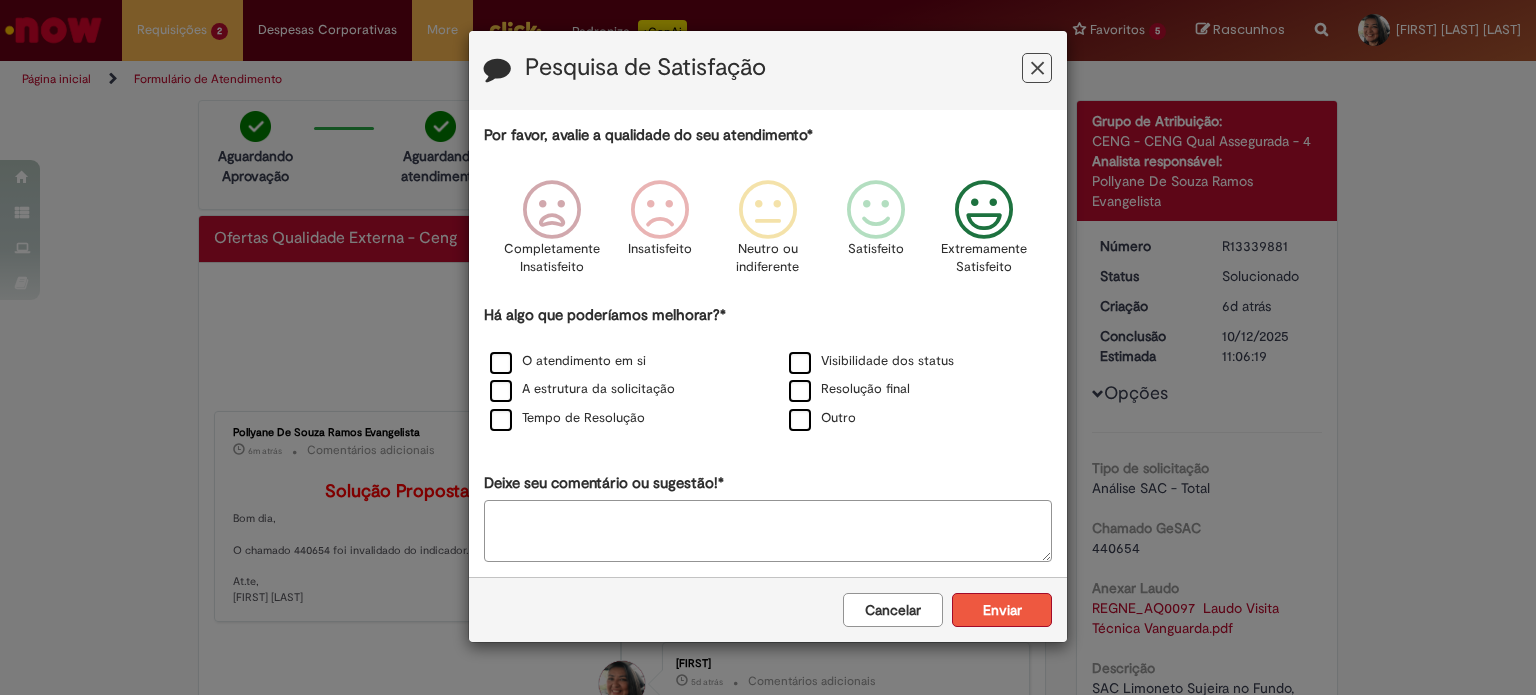 click on "Enviar" at bounding box center [1002, 610] 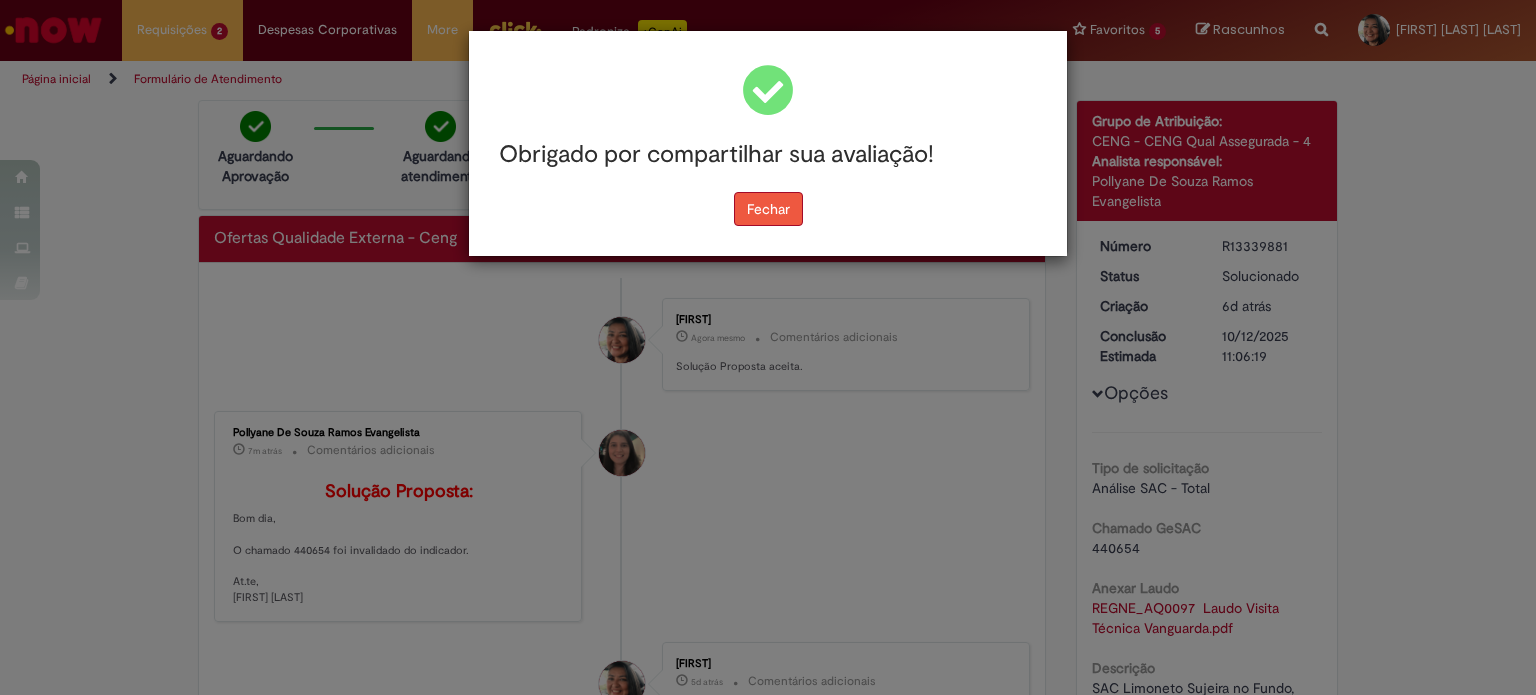 click on "Fechar" at bounding box center (768, 209) 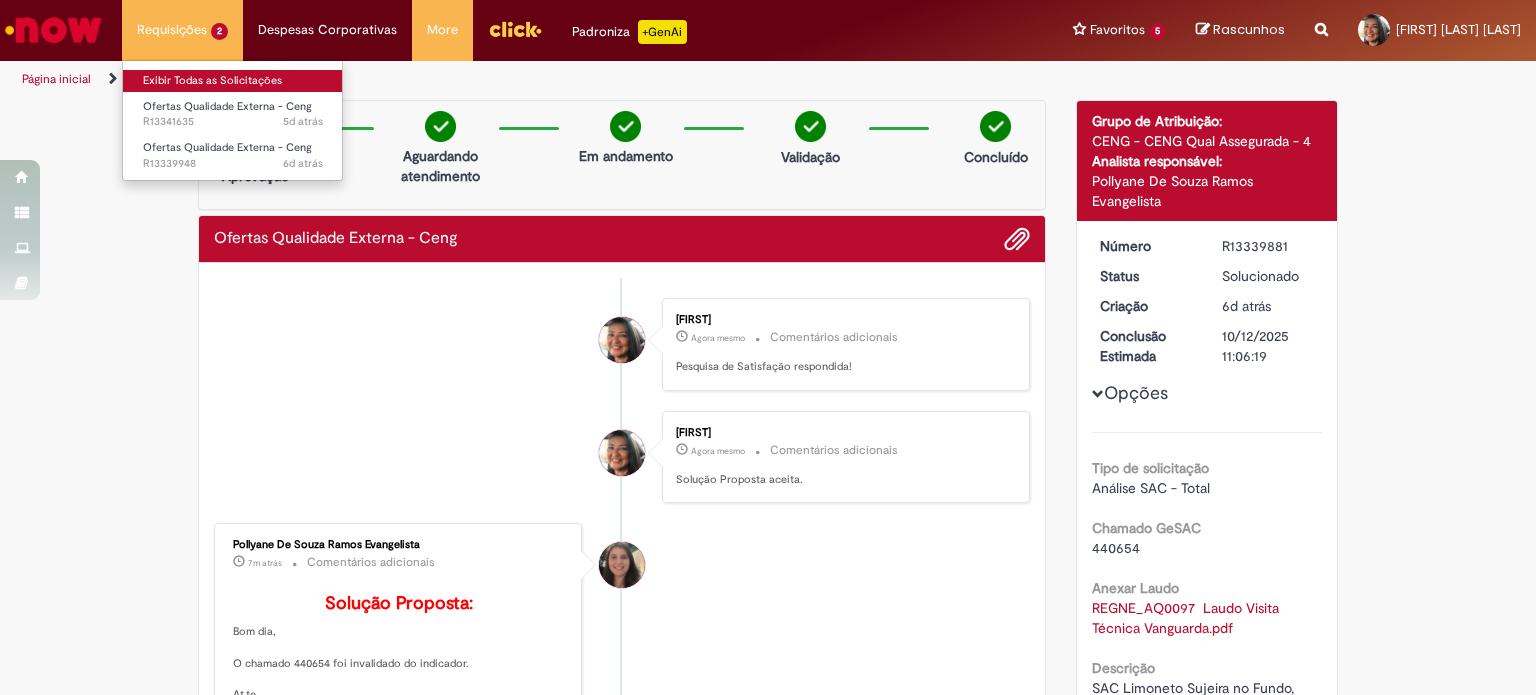 click on "Exibir Todas as Solicitações" at bounding box center (233, 81) 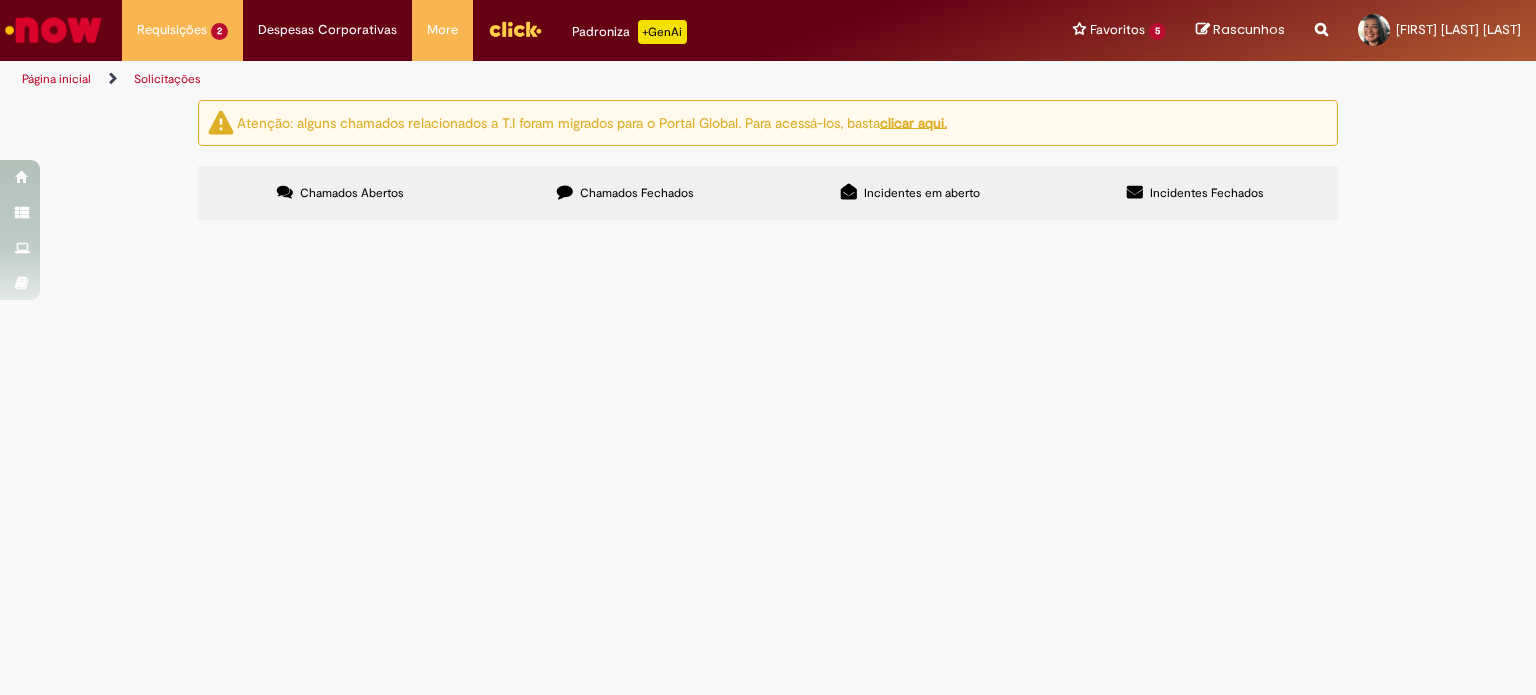 click on "Bom dia! SAC 441601 solicito dados do consumidor para contato e investigação onde o mesmo alega ter comprado 80 amostras e todas mal cheias" at bounding box center [0, 0] 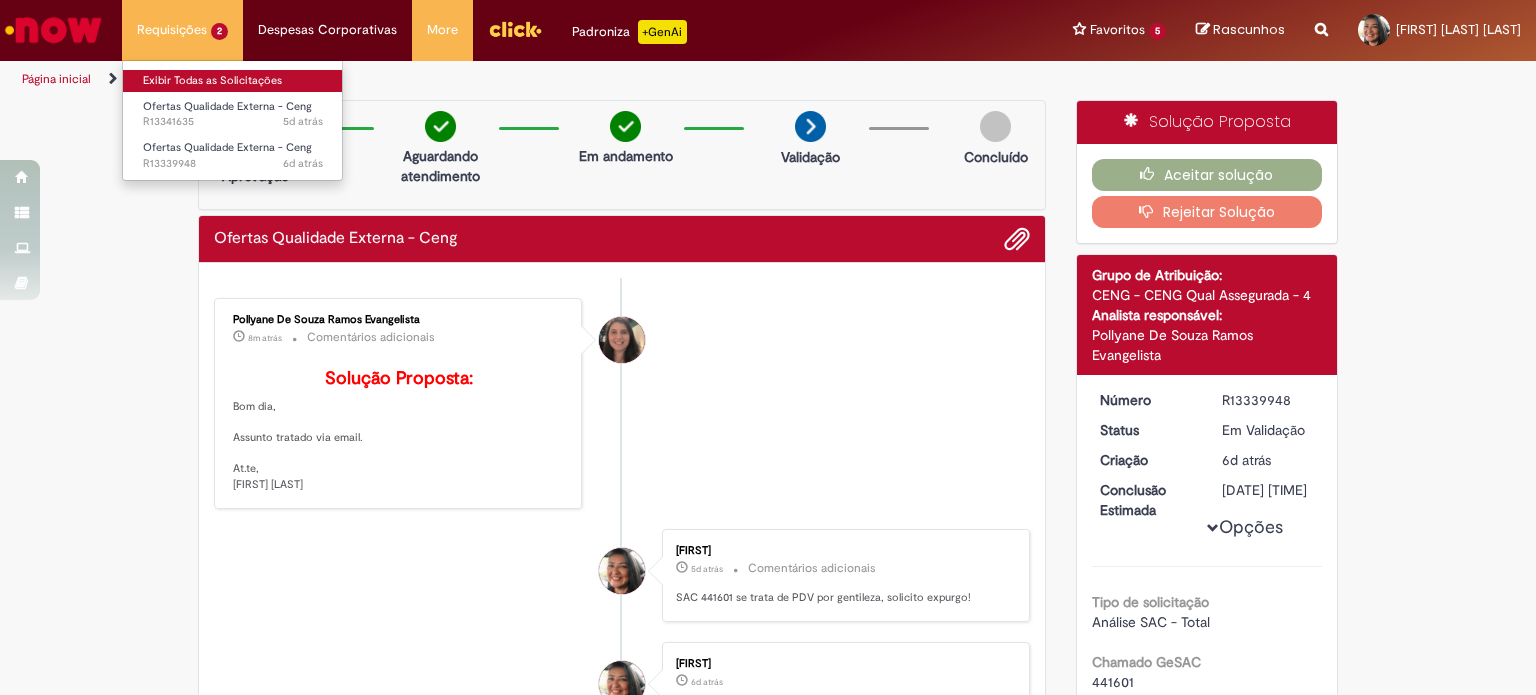 click on "Exibir Todas as Solicitações" at bounding box center (233, 81) 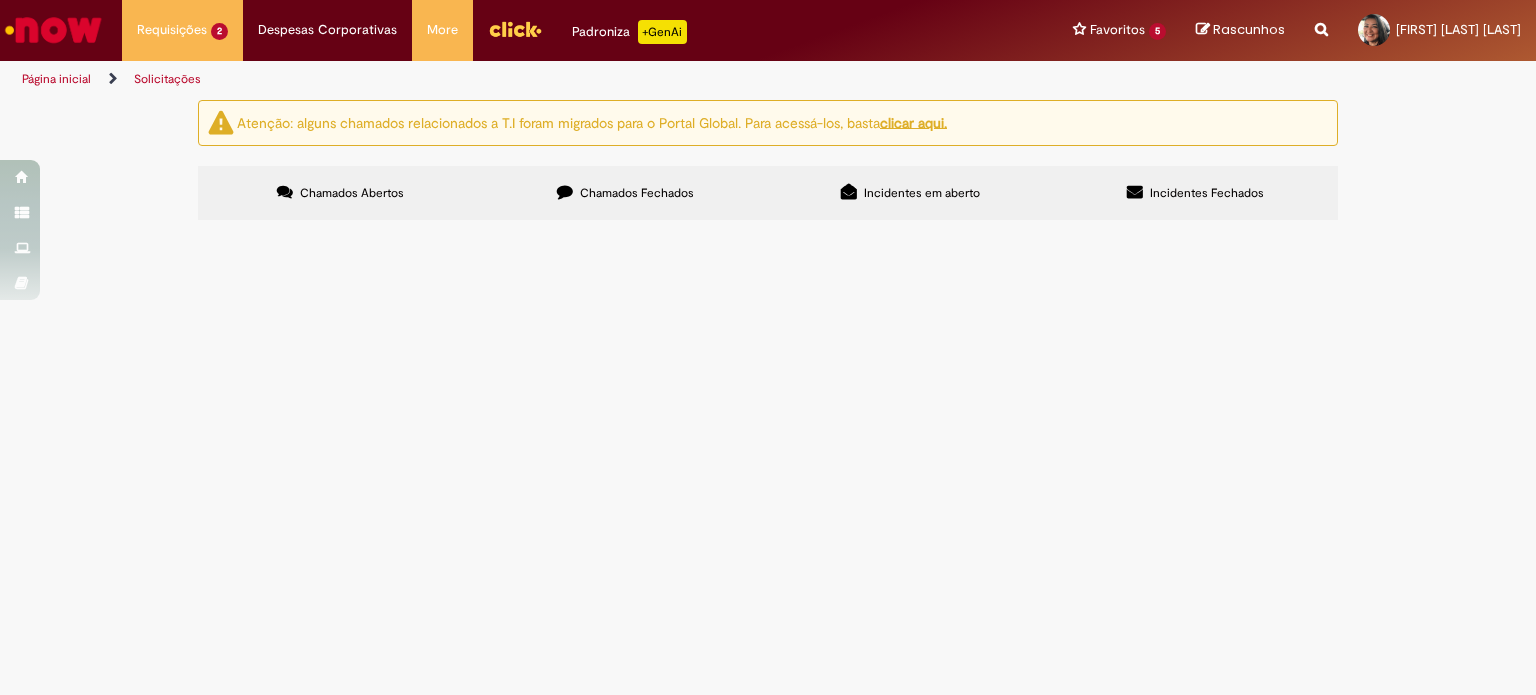 click on "Bom dia! SAC 441601 solicito dados do consumidor para contato e investigação onde o mesmo alega ter comprado 80 amostras e todas mal cheias" at bounding box center (0, 0) 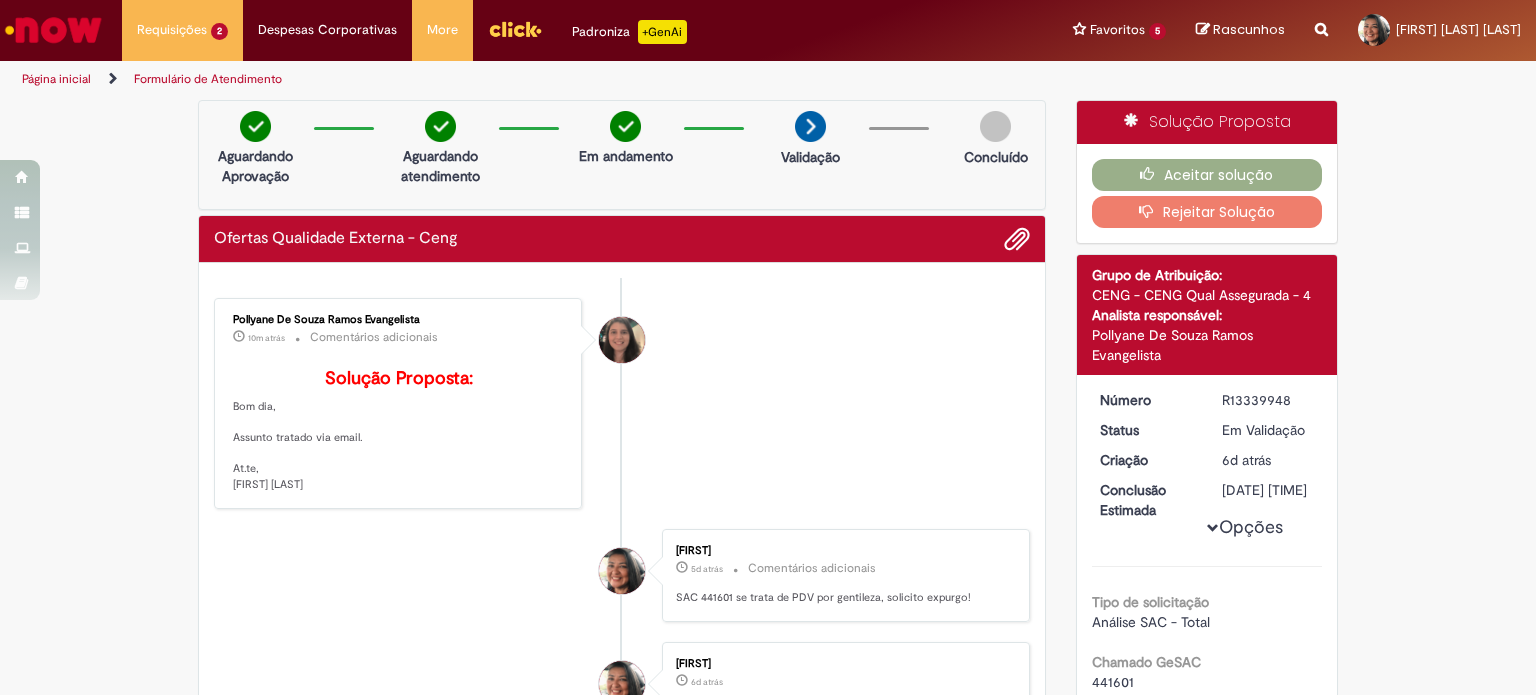 scroll, scrollTop: 522, scrollLeft: 0, axis: vertical 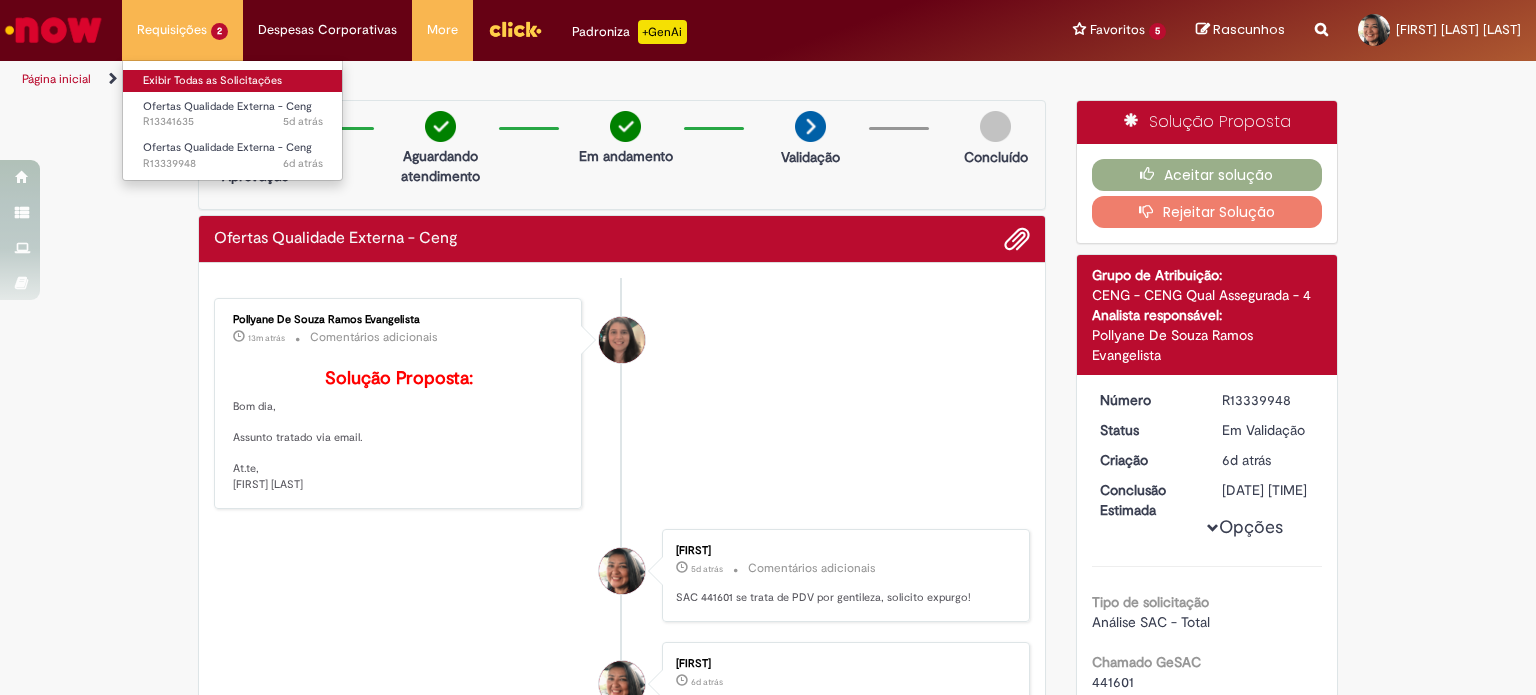 click on "Exibir Todas as Solicitações" at bounding box center [233, 81] 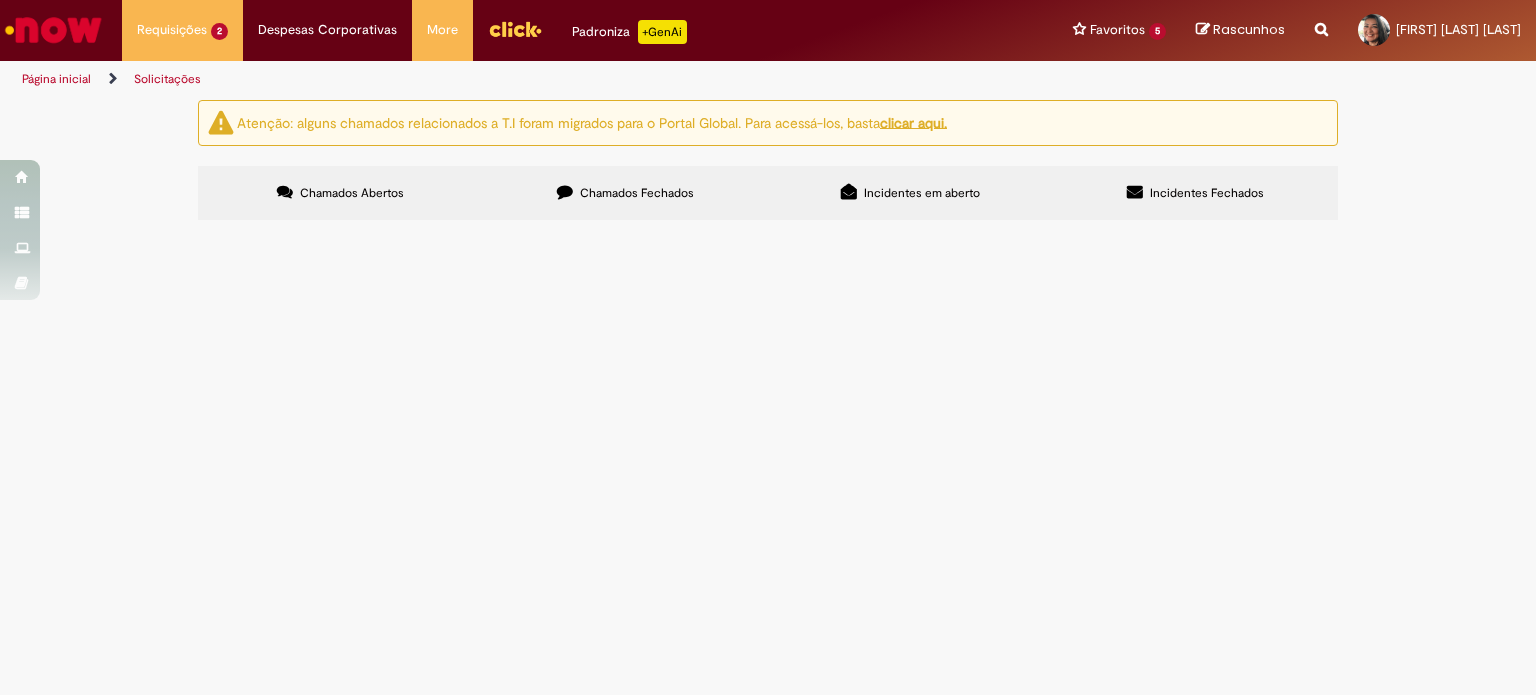 click on "SAC 441799 Consumidor reclama das amostras porém consumidas
Consumidora informa que comprou 3 fardos que contém 24 unidades de Corona de 330ML.
Informou que possui 24 unidades abertas e 1 fechada.
Conforme item "U" do padrão de Avaliação de Expurgo
Reclamações de sabor alterado com 4 ou mais unidades consumidas, que o consumidor fala que todas as amostras estavam com sabor alterado: nesse caso, mediante laudo da amostra reclamada ou da estabilidade e somente essa reclamação do lote (caso não seja massivo) expurgo concedido." at bounding box center (0, 0) 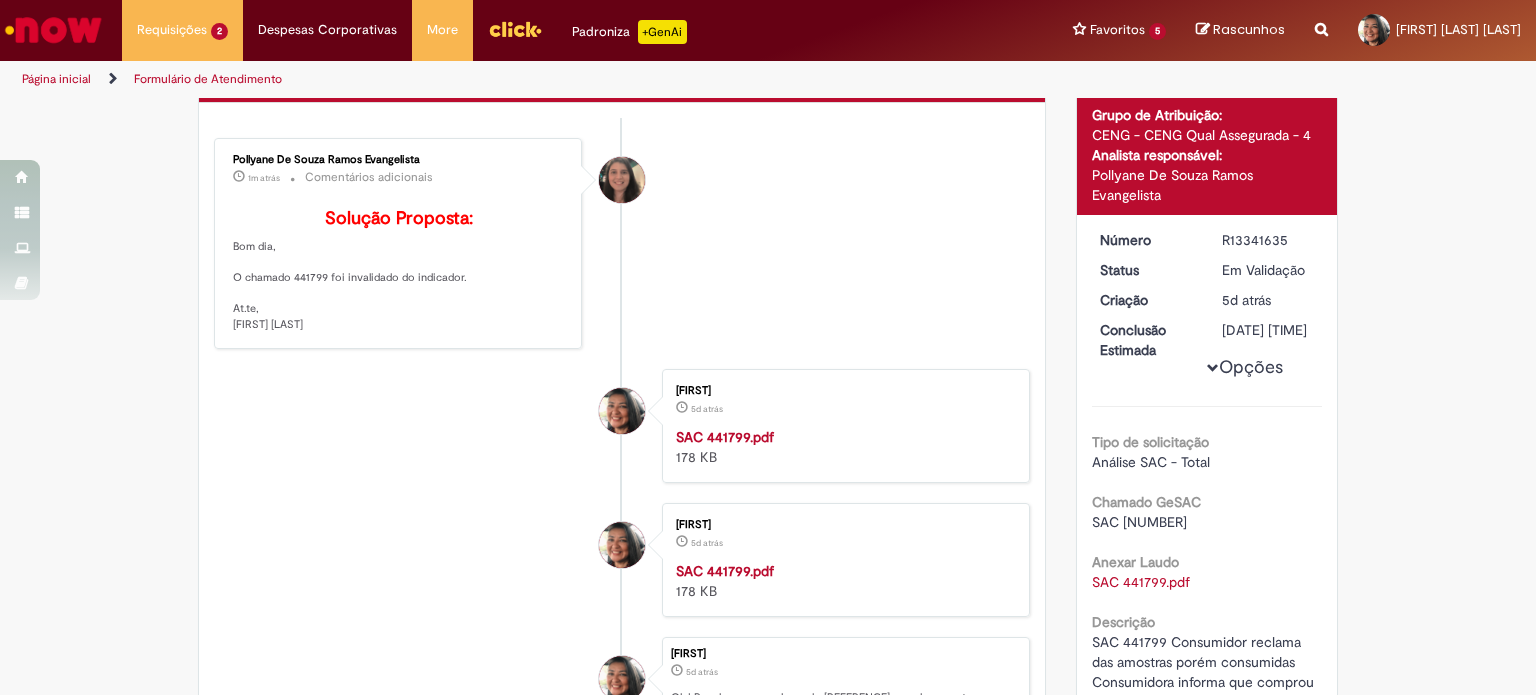 scroll, scrollTop: 200, scrollLeft: 0, axis: vertical 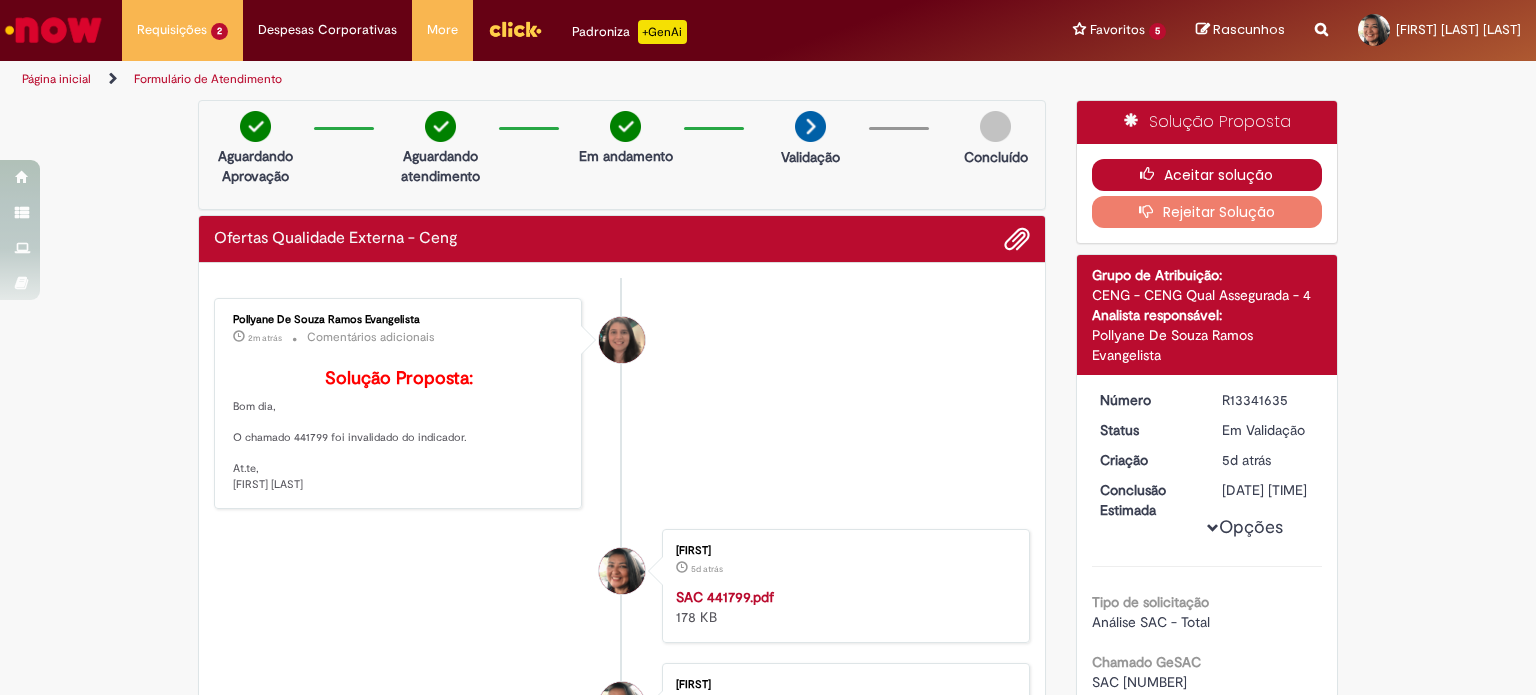 click on "Aceitar solução" at bounding box center (1207, 175) 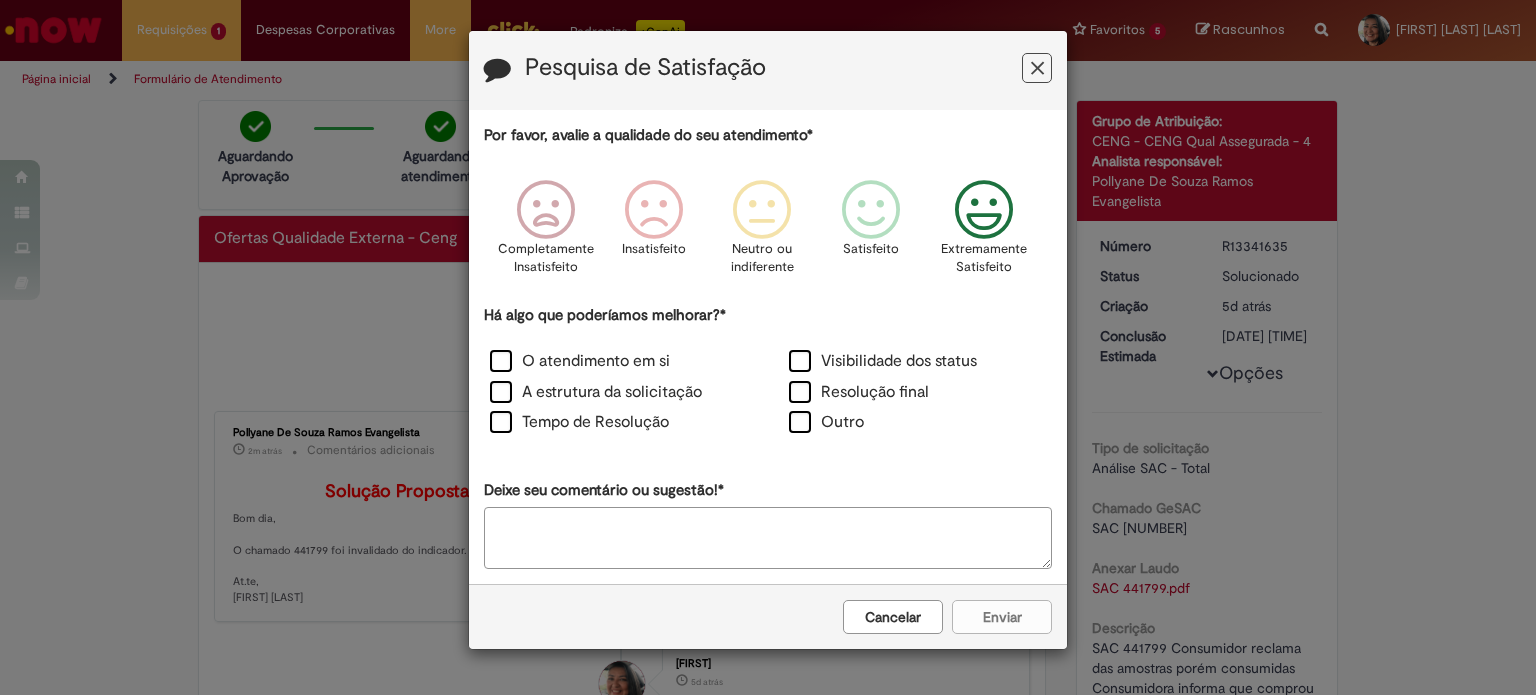 click at bounding box center [984, 210] 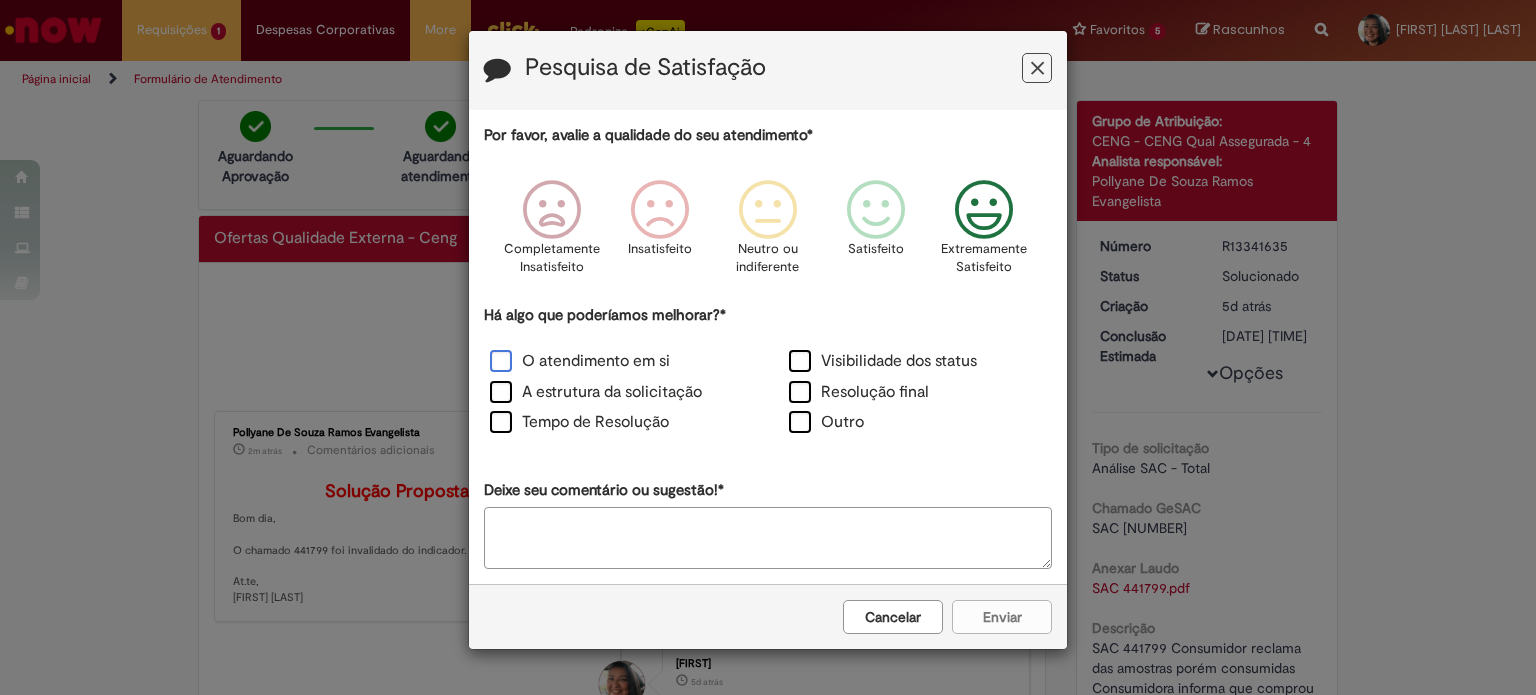 click on "O atendimento em si" at bounding box center [580, 361] 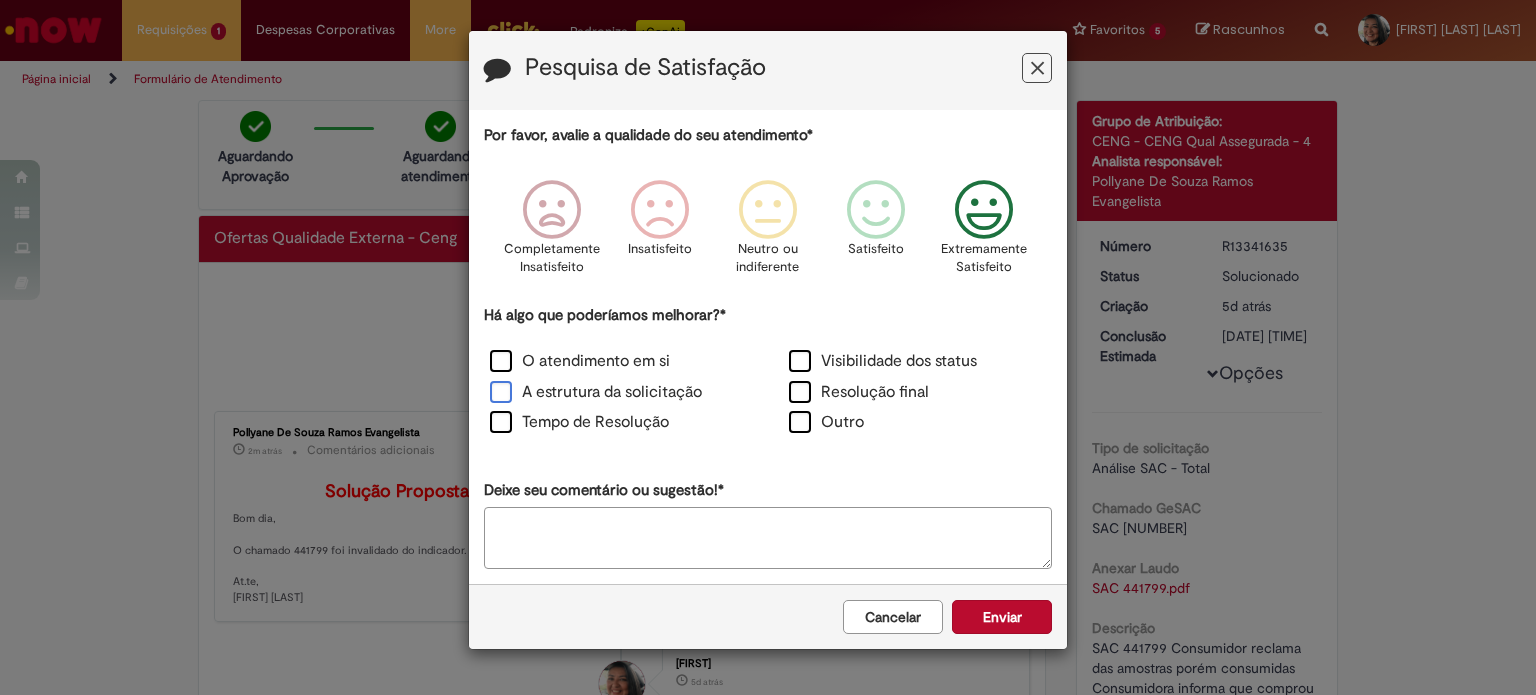 click on "A estrutura da solicitação" at bounding box center (596, 392) 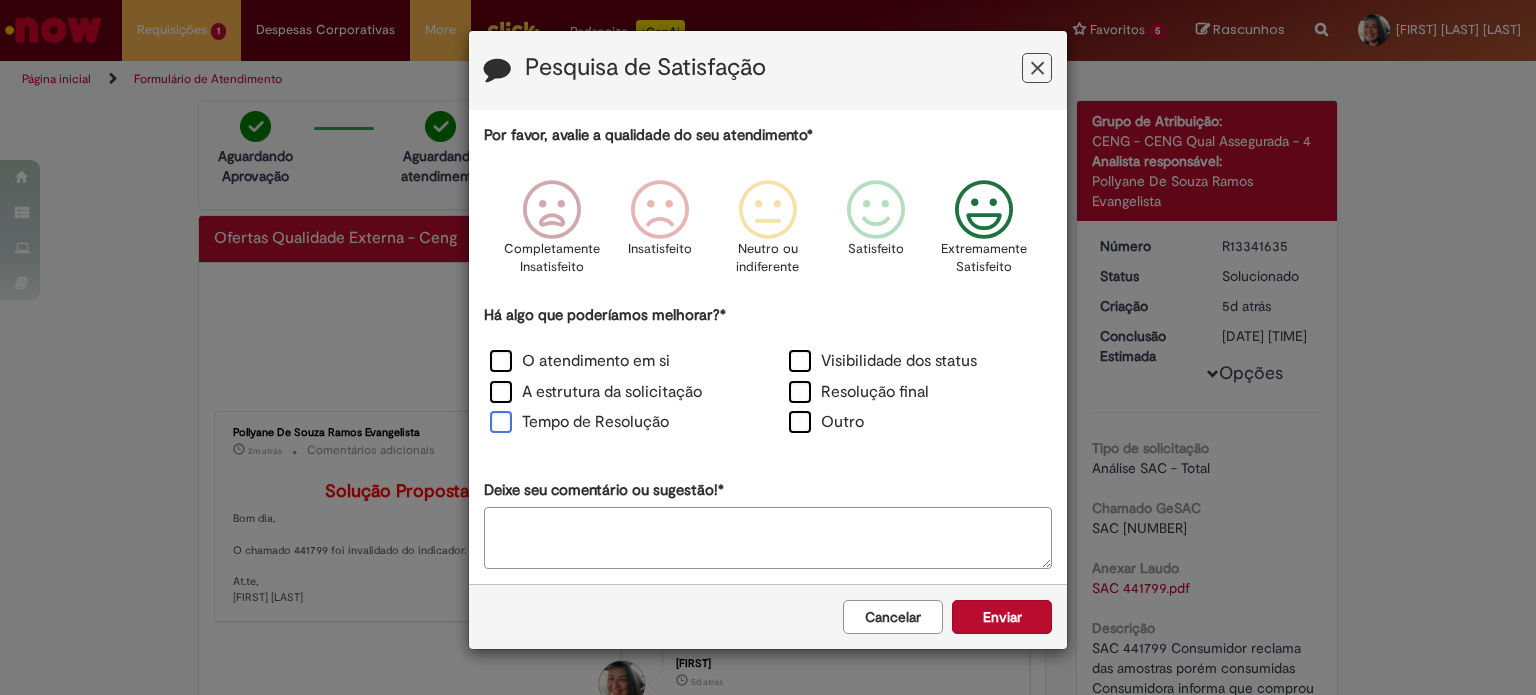 click on "Tempo de Resolução" at bounding box center [579, 422] 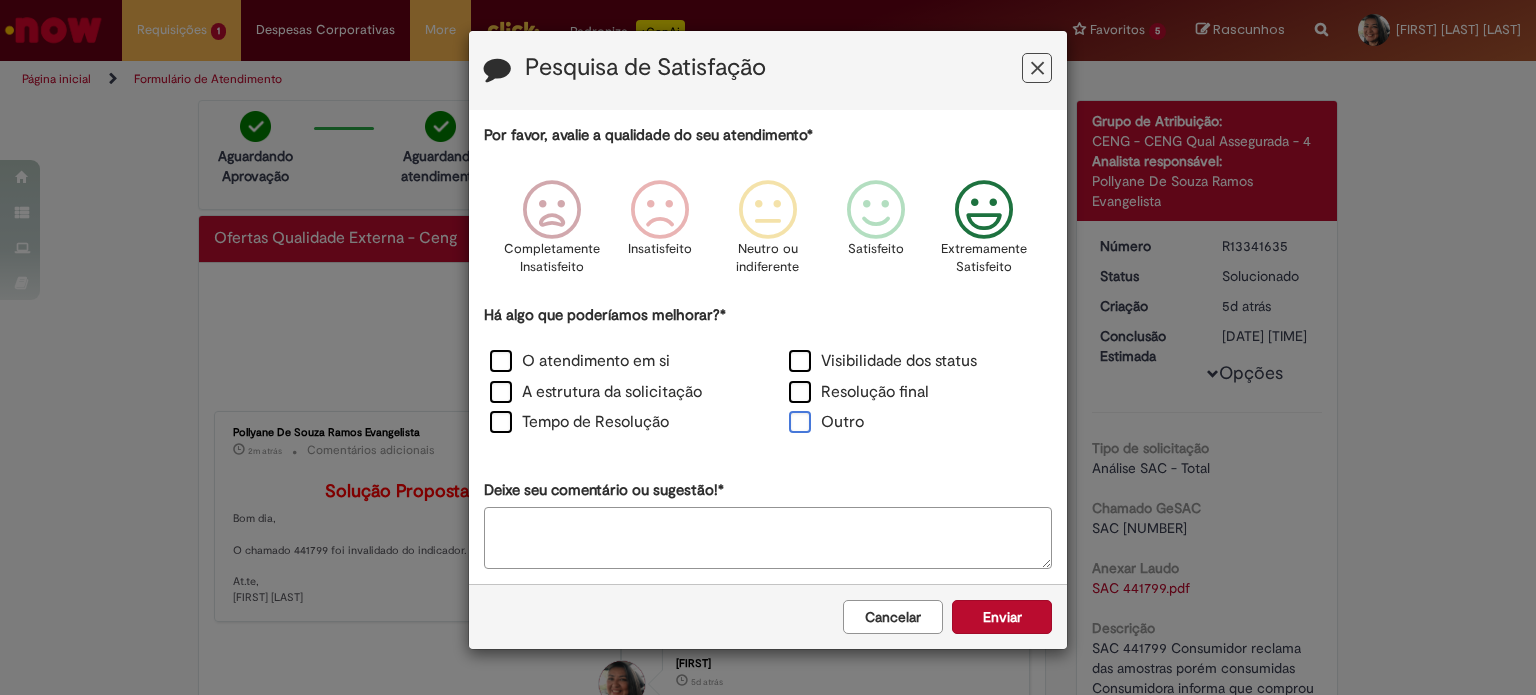 click on "Outro" at bounding box center (826, 422) 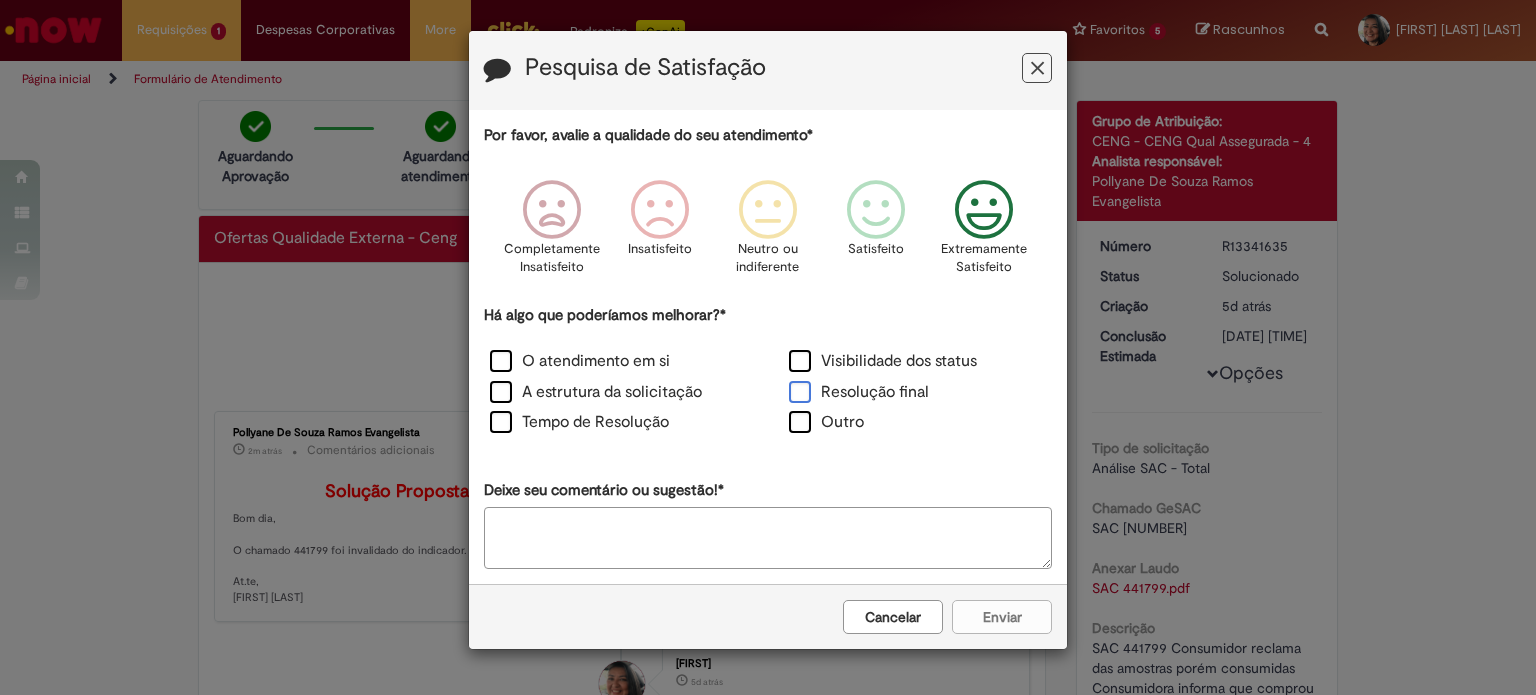 click on "Resolução final" at bounding box center [859, 392] 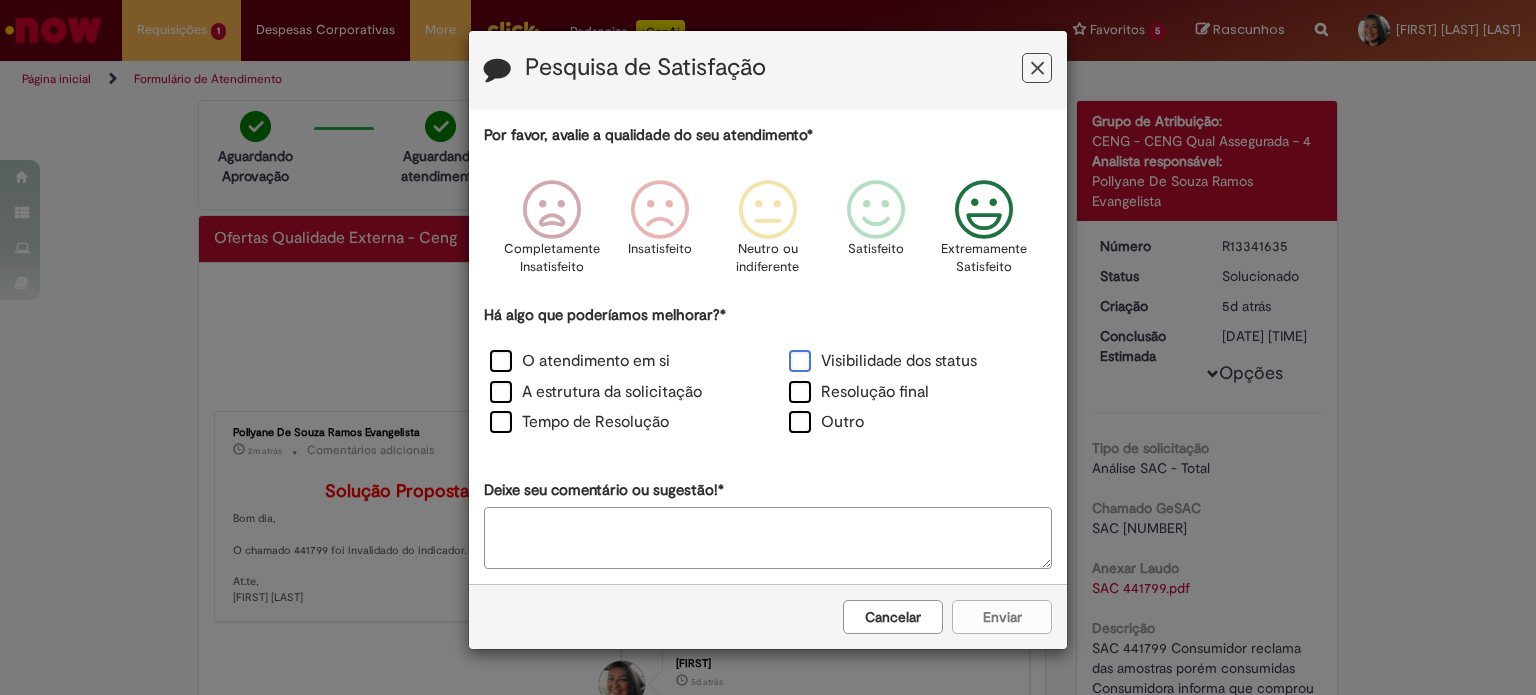 click on "Visibilidade dos status" at bounding box center [883, 361] 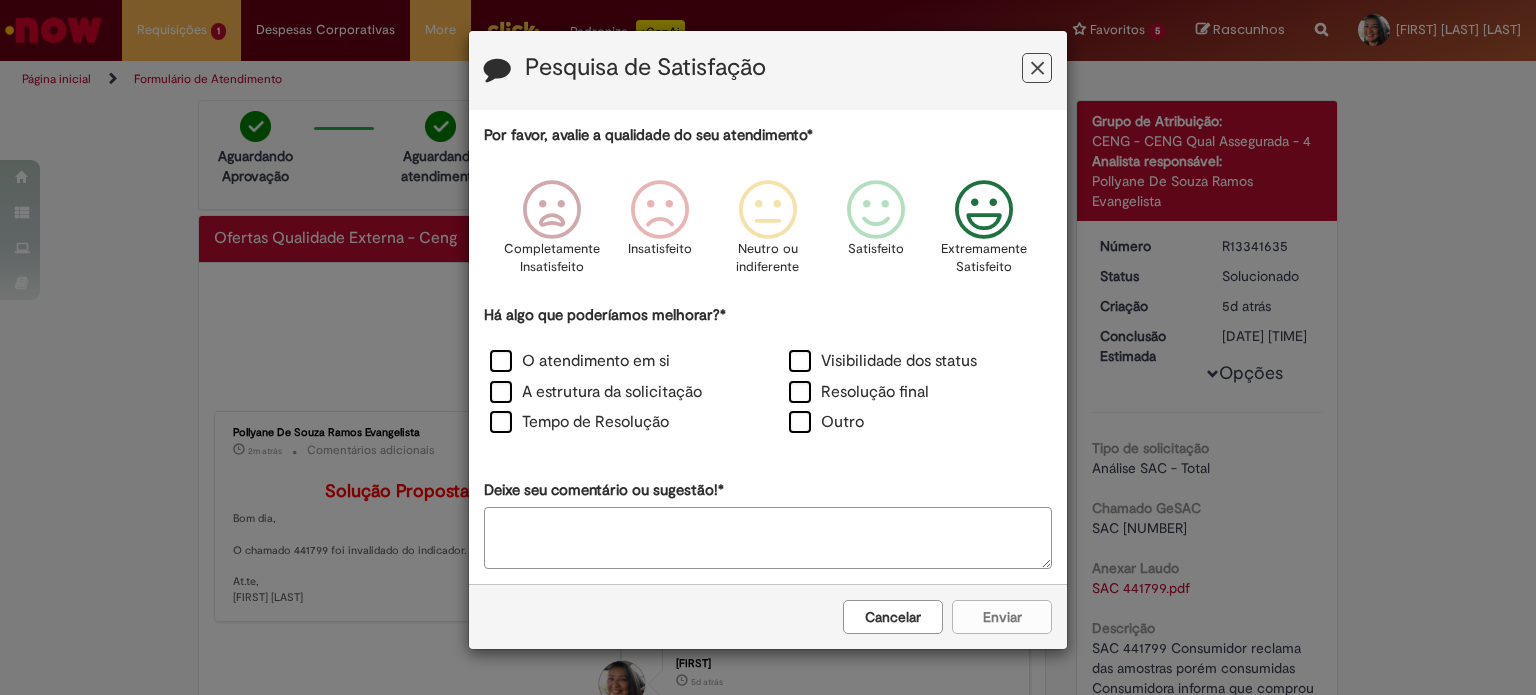 click on "Cancelar   Enviar" at bounding box center [768, 616] 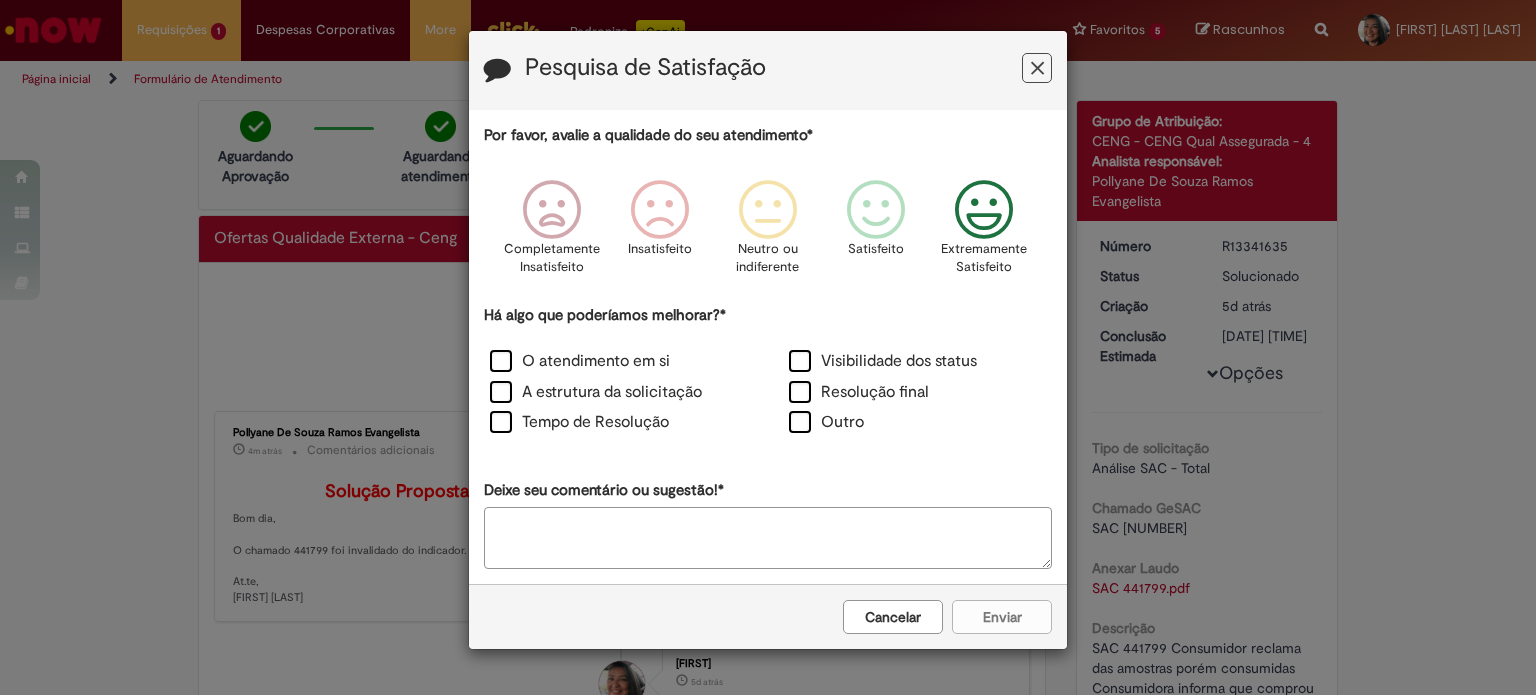 click on "Cancelar   Enviar" at bounding box center (768, 616) 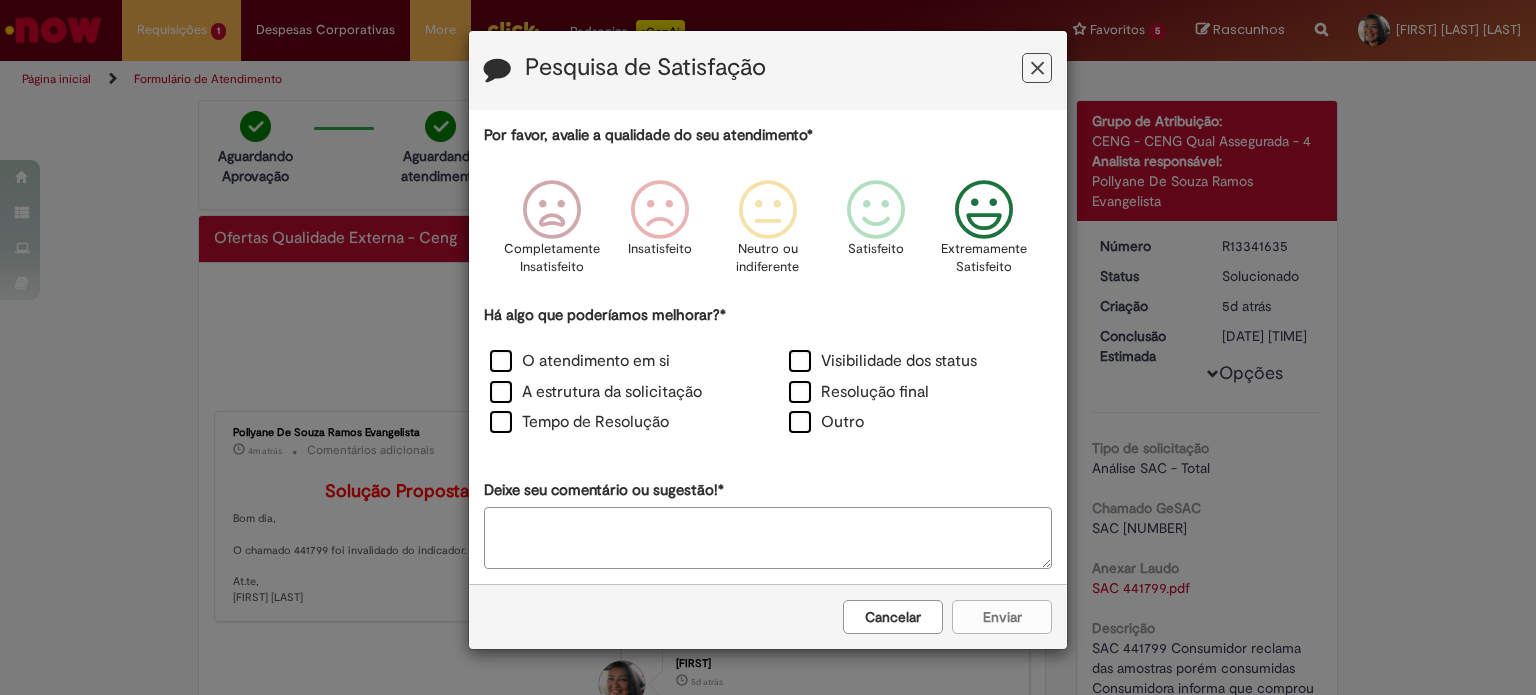 click at bounding box center (1037, 68) 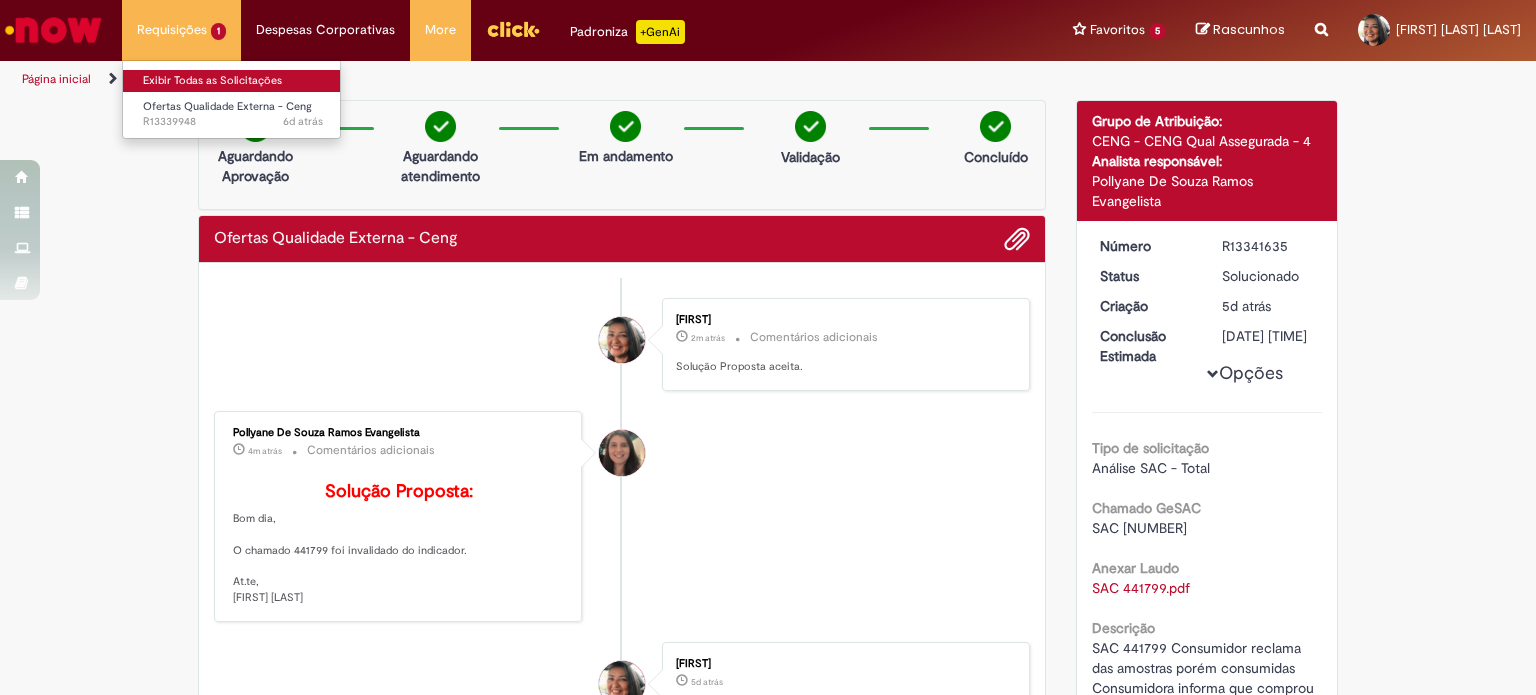 click on "Exibir Todas as Solicitações" at bounding box center (233, 81) 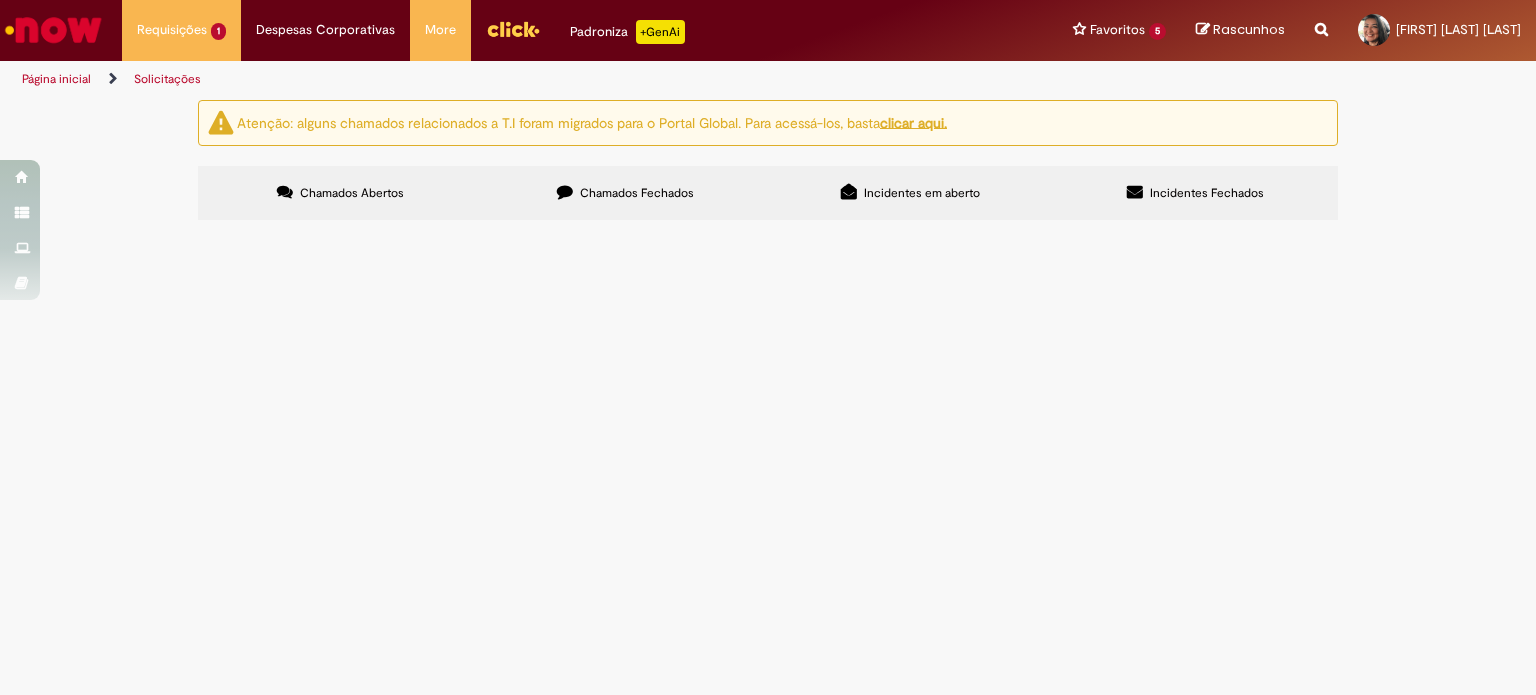 click on "Bom dia! SAC 441601 solicito dados do consumidor para contato e investigação onde o mesmo alega ter comprado 80 amostras e todas mal cheias" at bounding box center (0, 0) 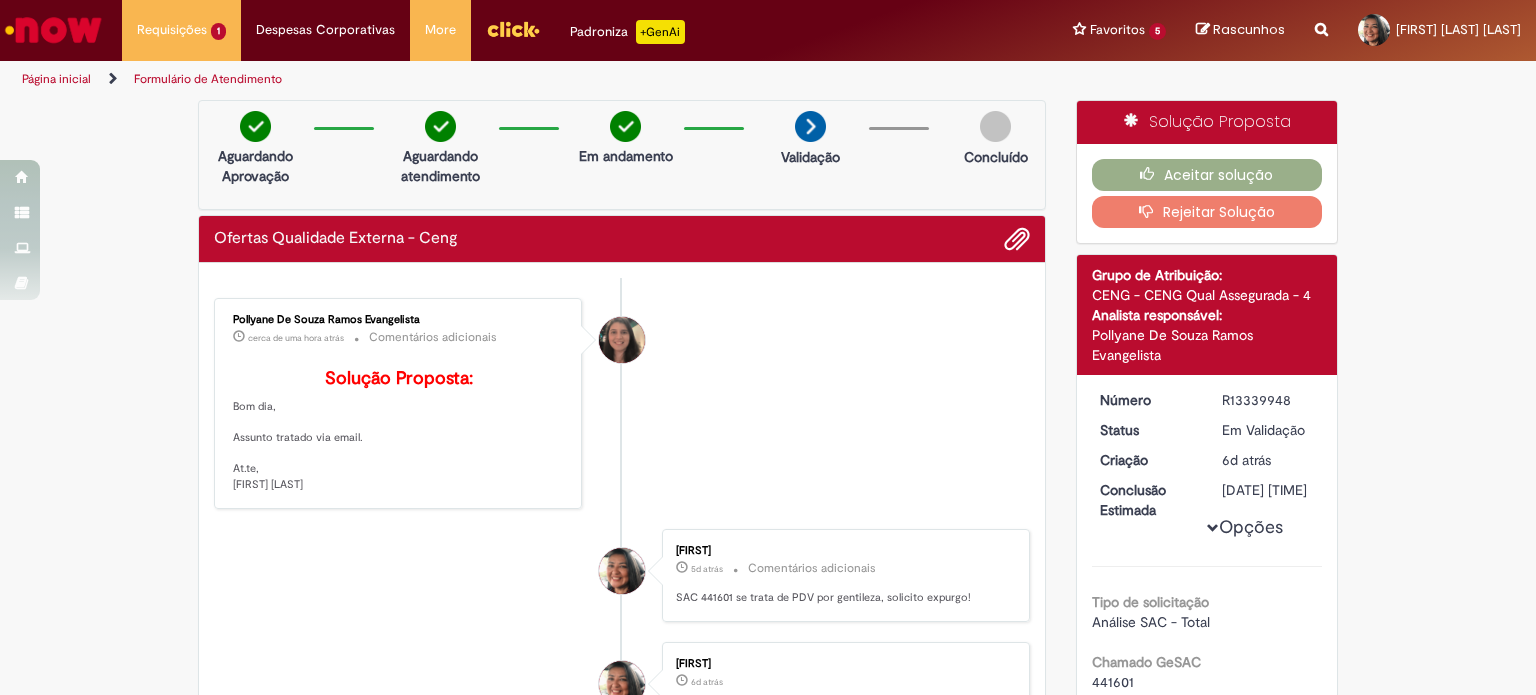 click on "Rejeitar Solução" at bounding box center (1207, 212) 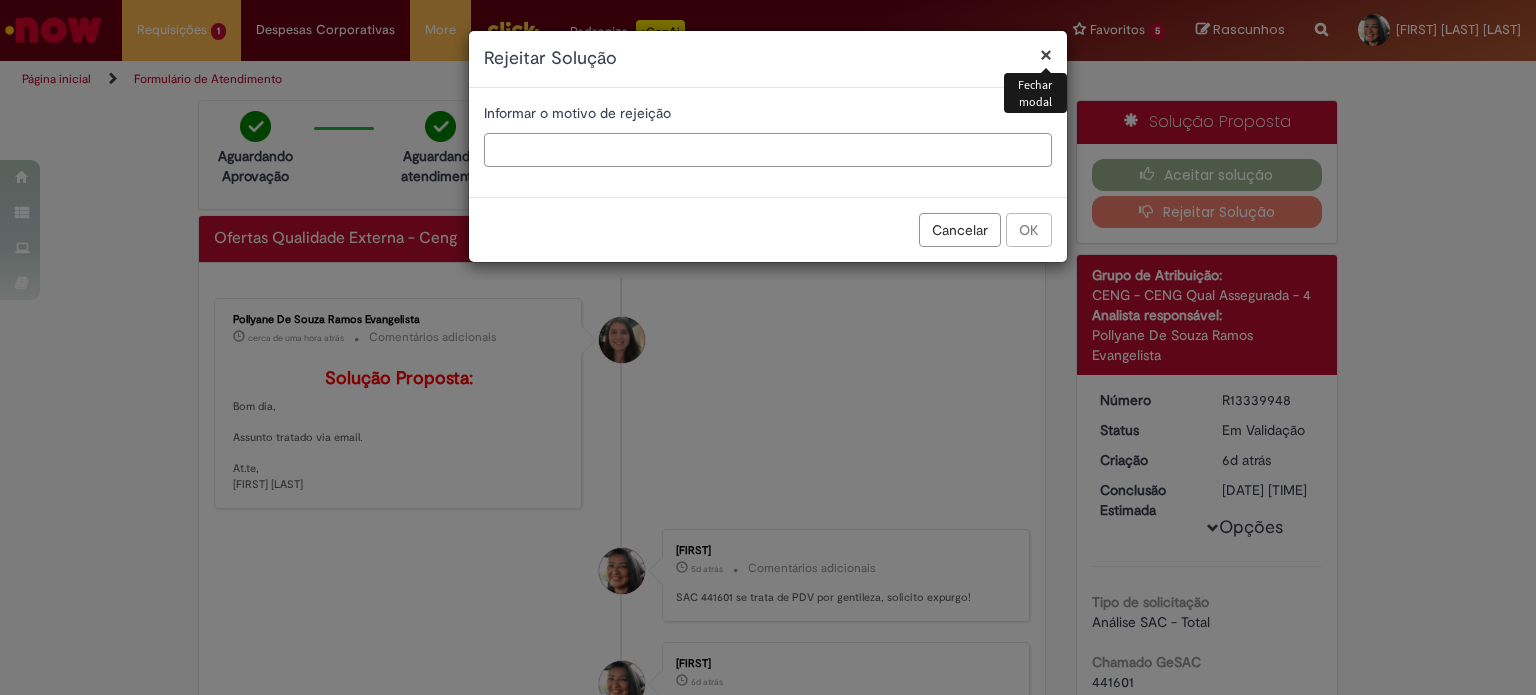 click at bounding box center (768, 150) 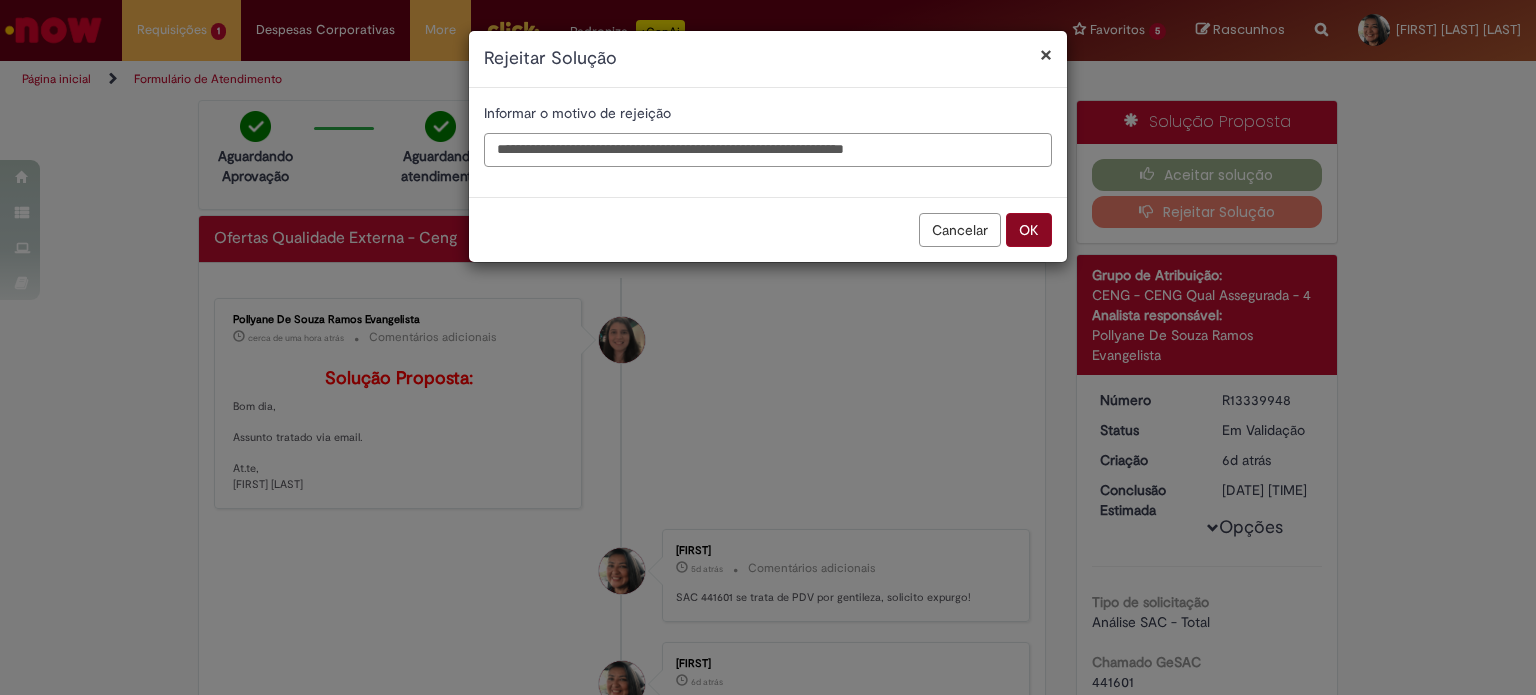 type on "**********" 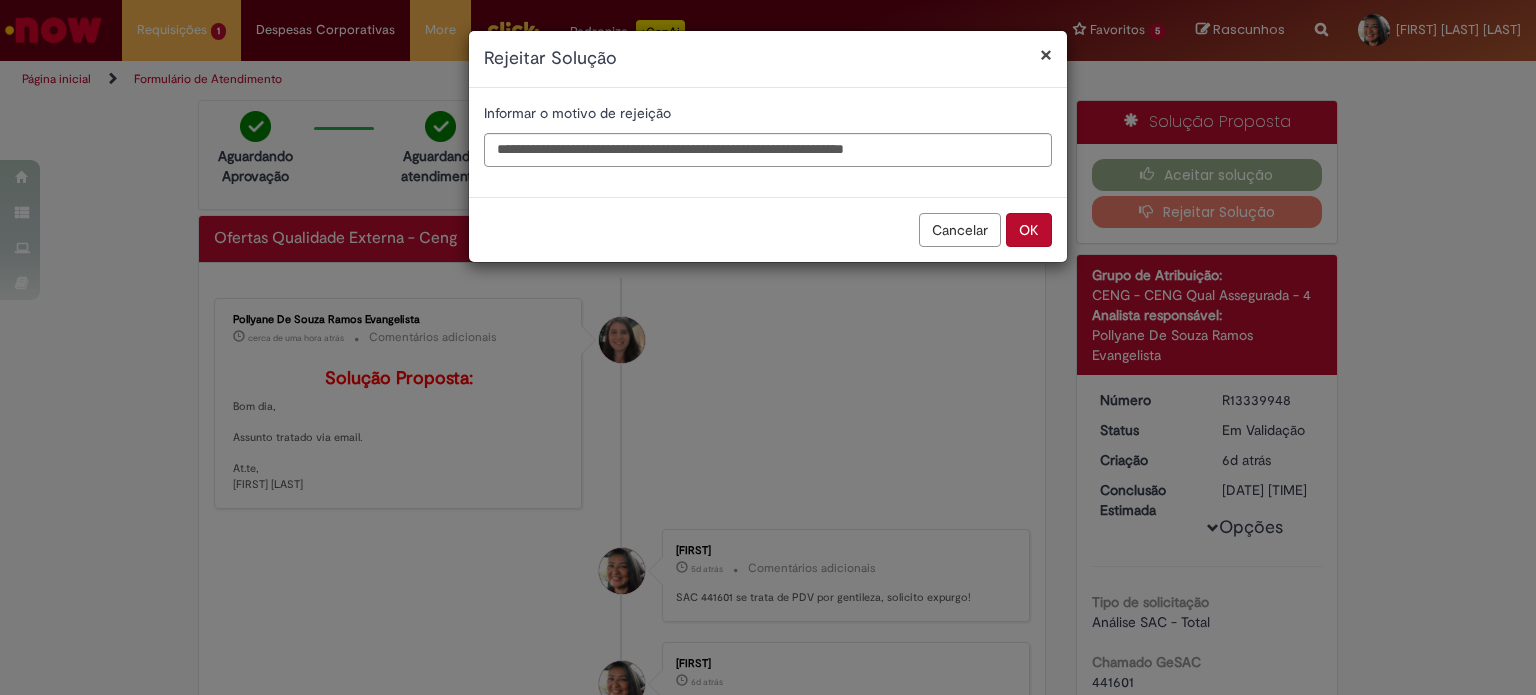 click on "OK" at bounding box center [1029, 230] 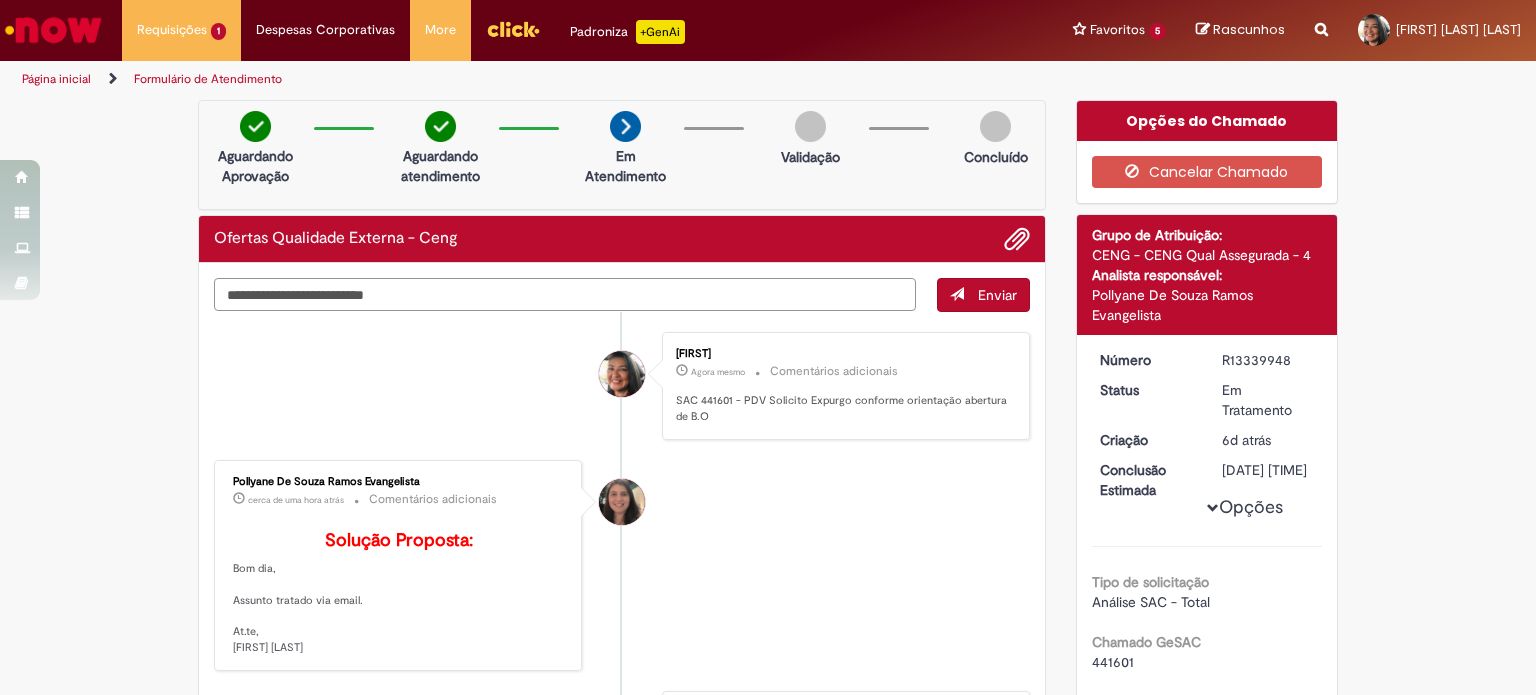 click at bounding box center (565, 295) 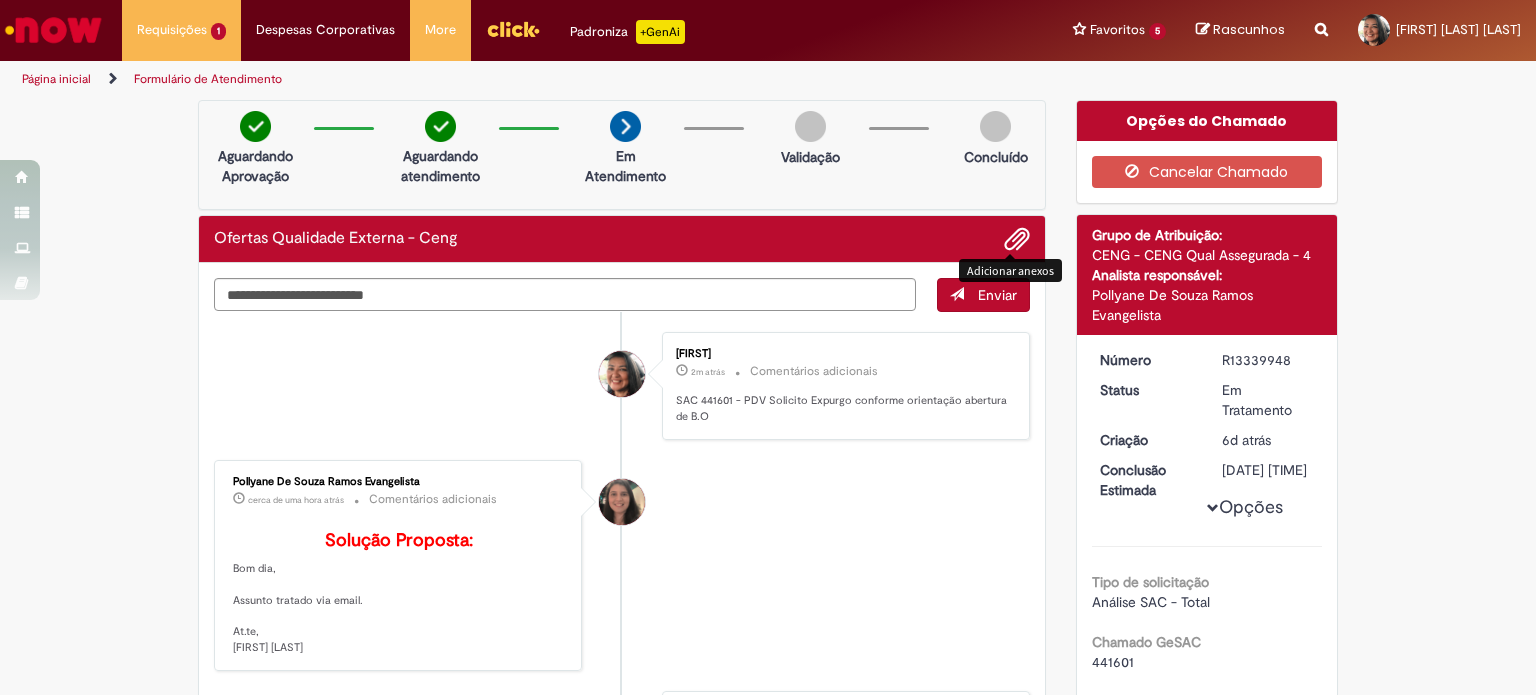 click at bounding box center (1017, 240) 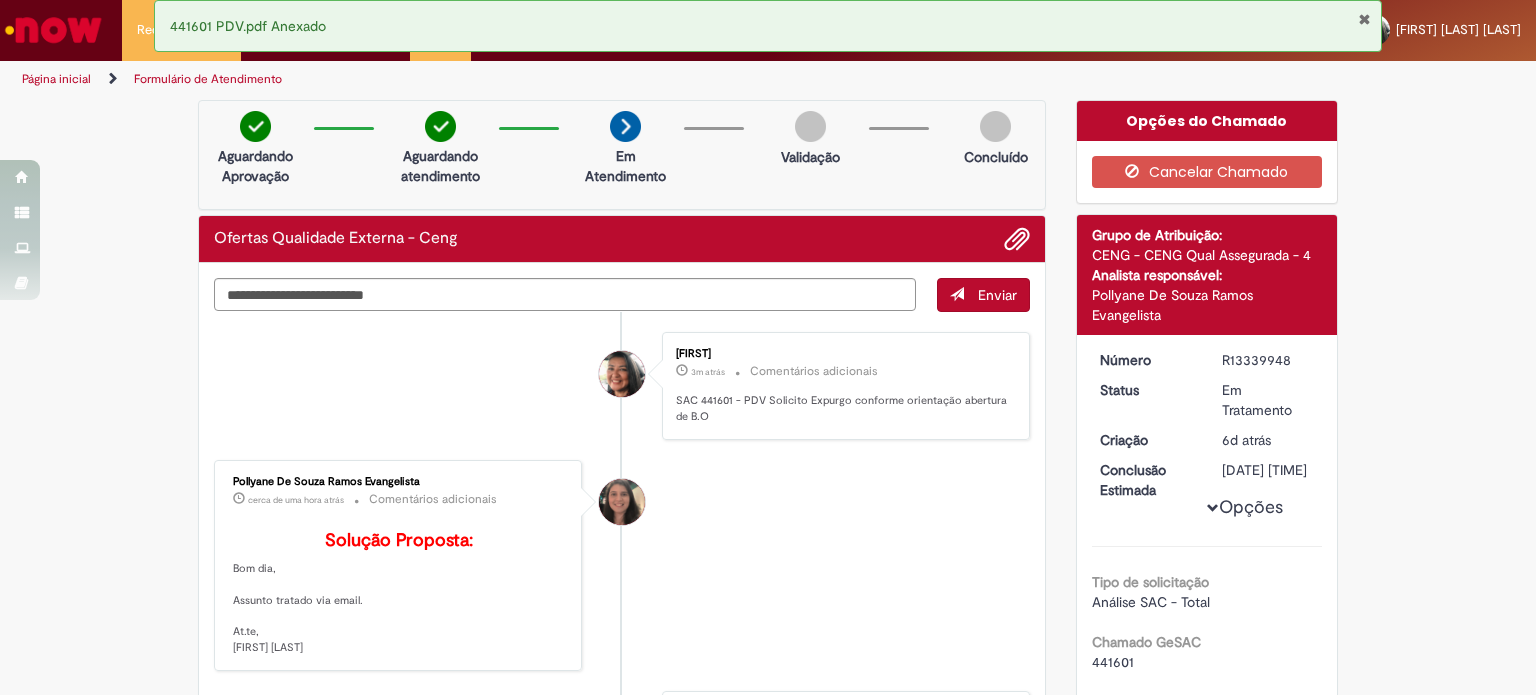 click on "Enviar" at bounding box center (983, 295) 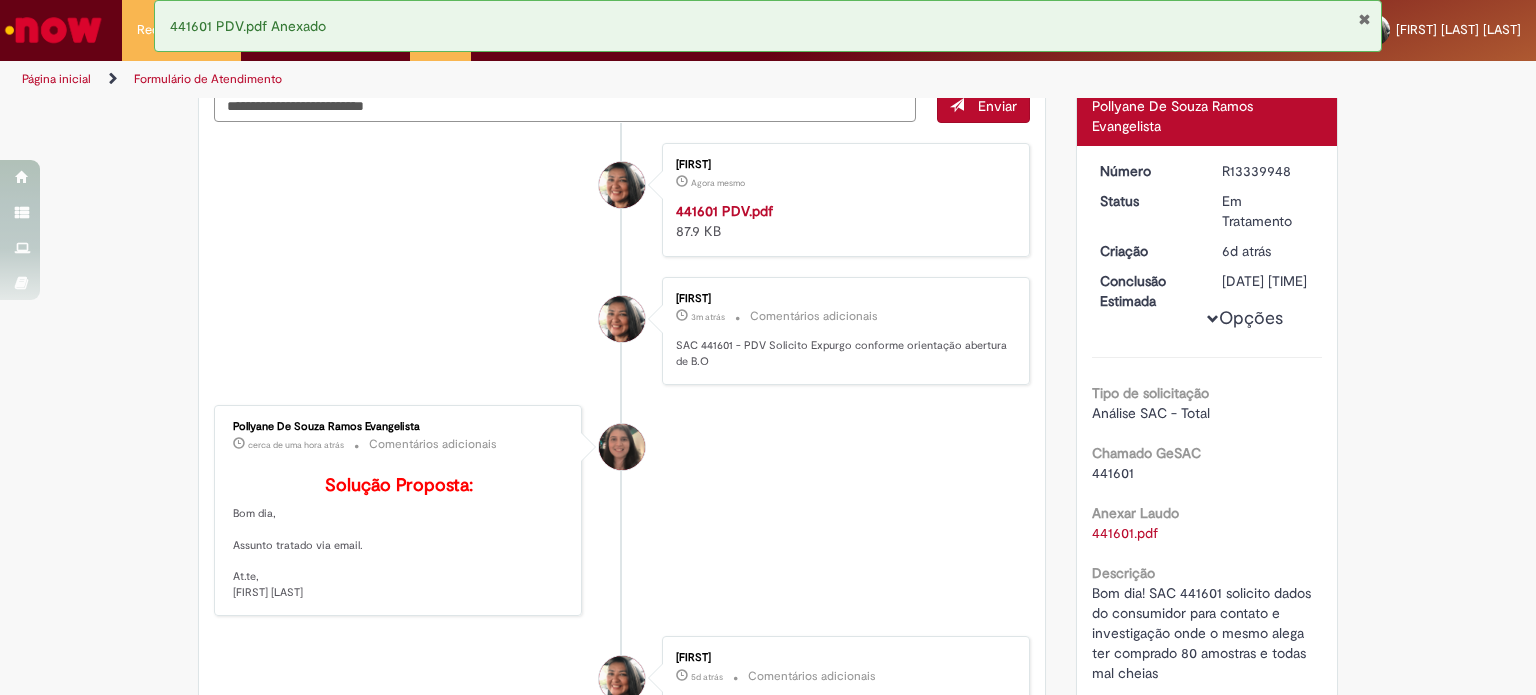 scroll, scrollTop: 198, scrollLeft: 0, axis: vertical 